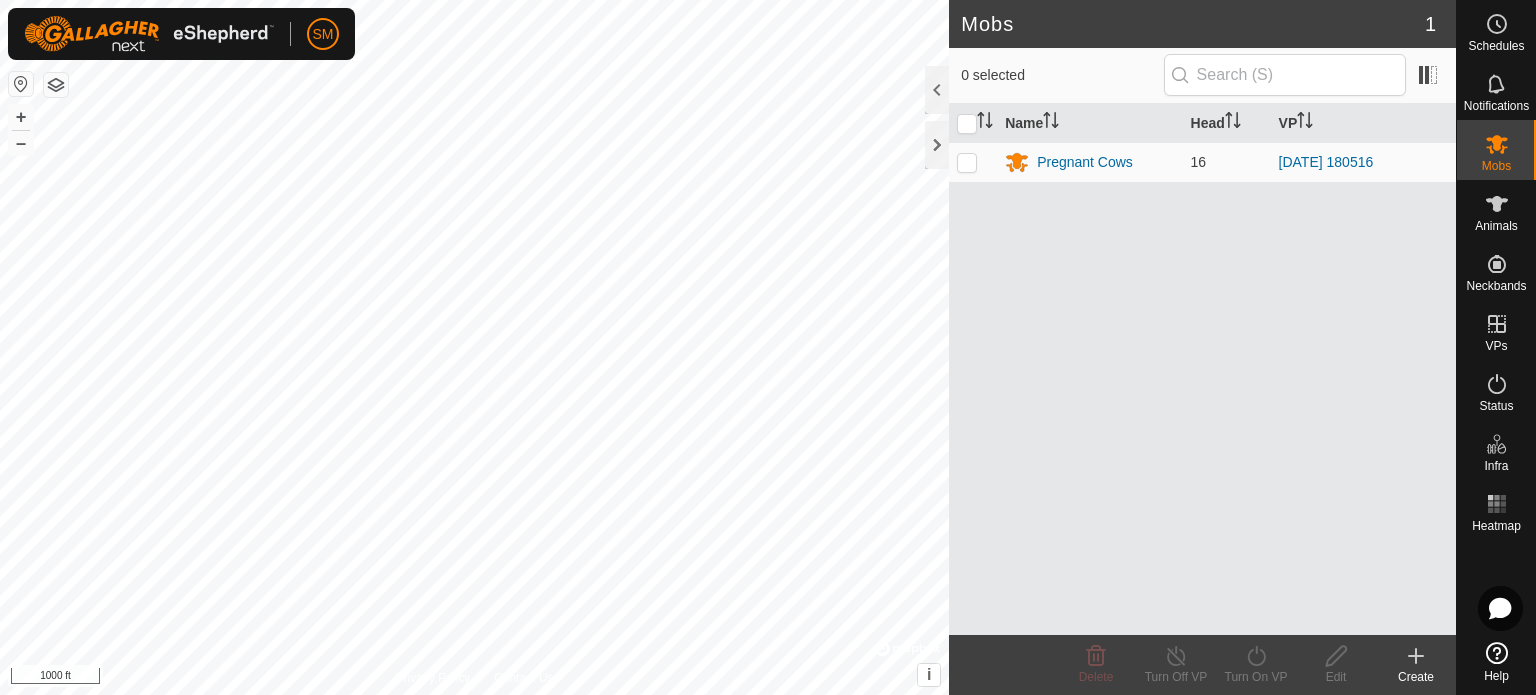 scroll, scrollTop: 0, scrollLeft: 0, axis: both 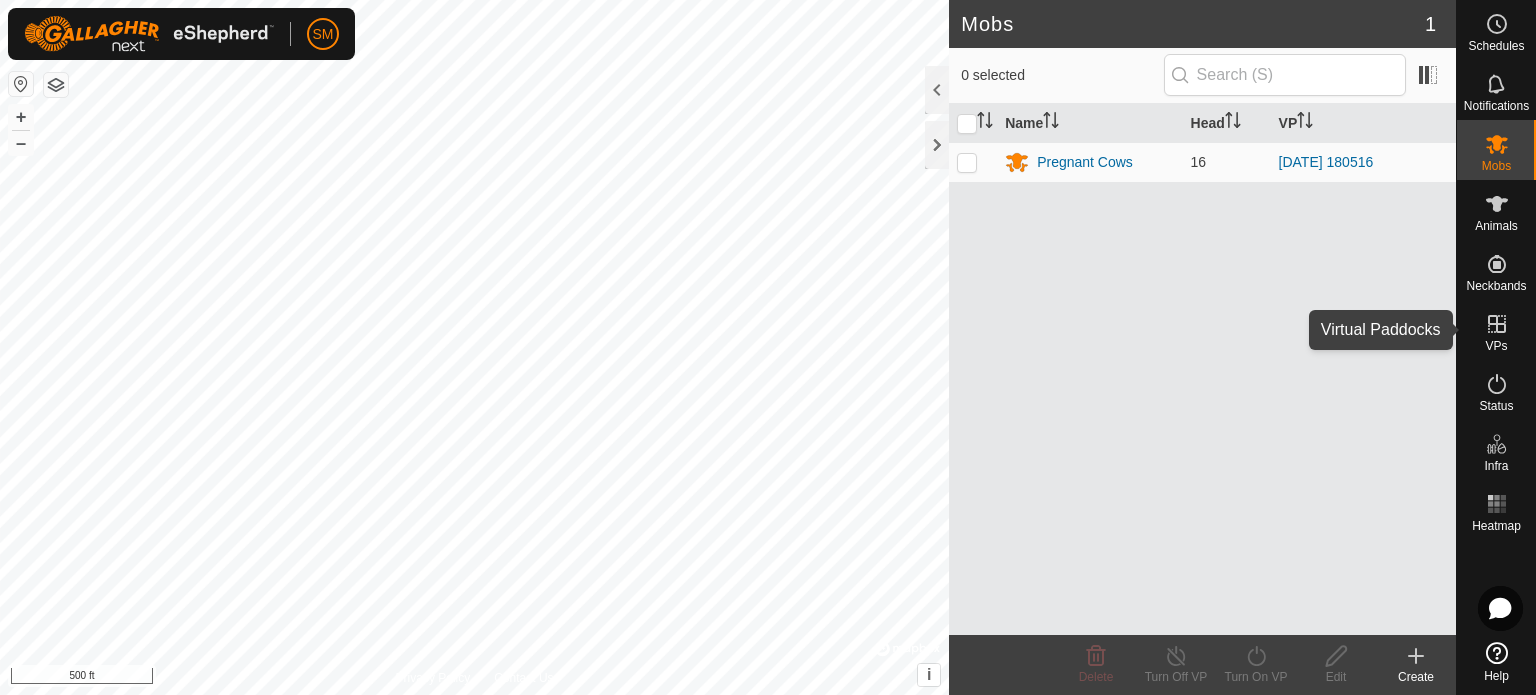 click 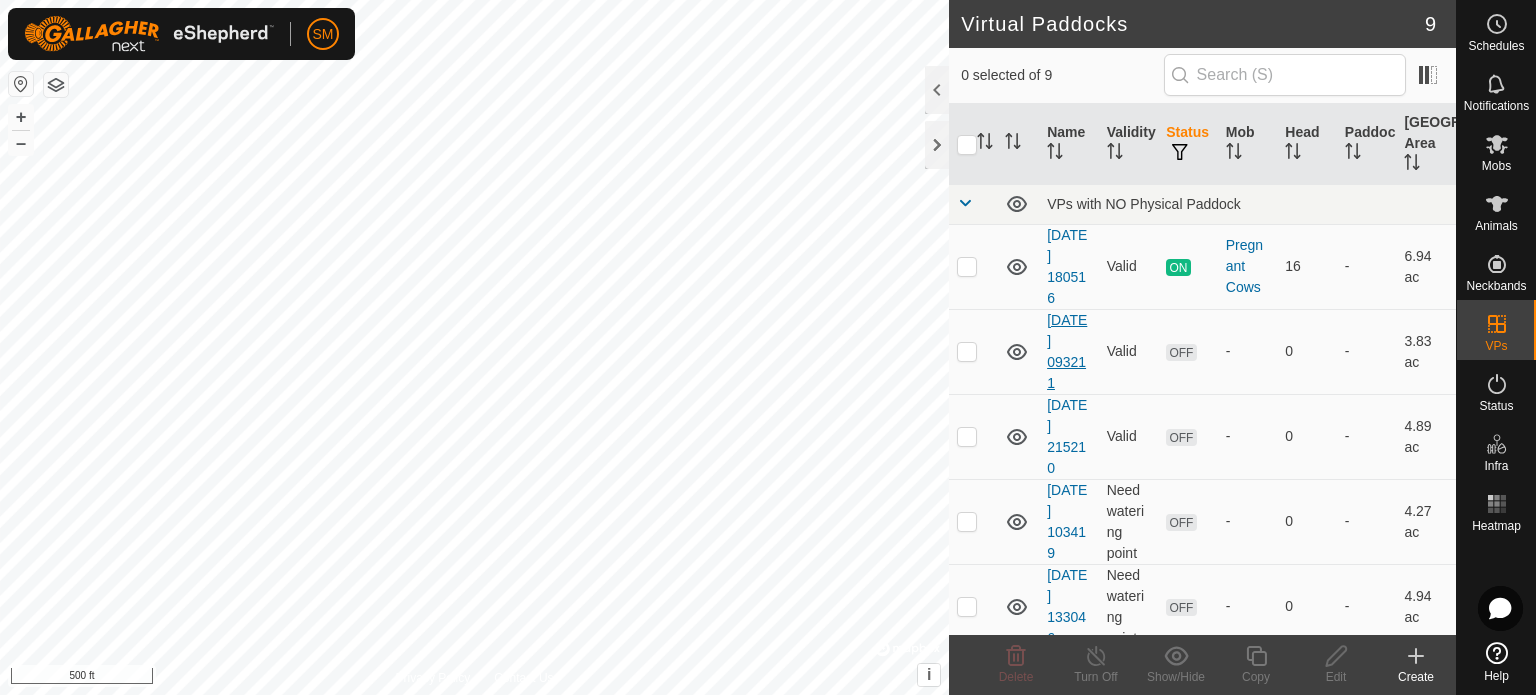 click on "[DATE] 093211" at bounding box center [1067, 351] 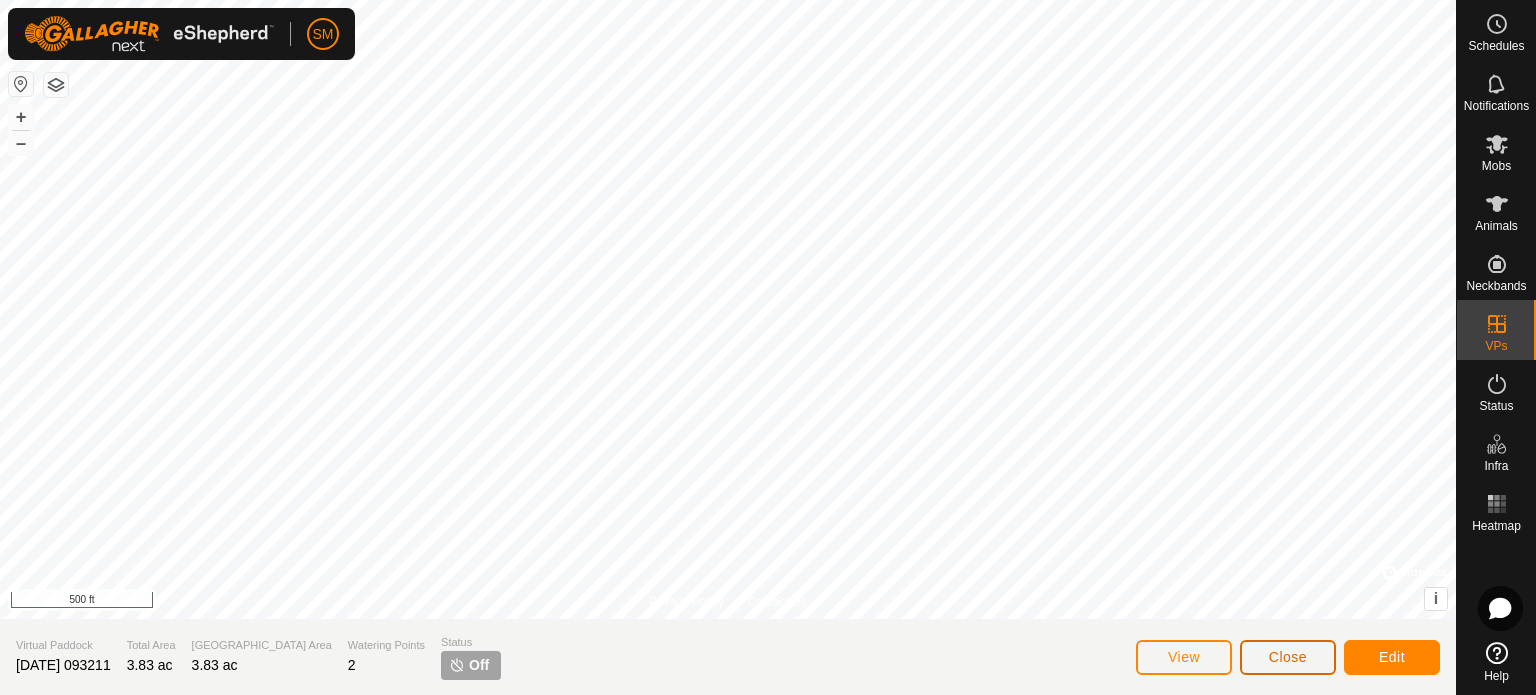 click on "Close" 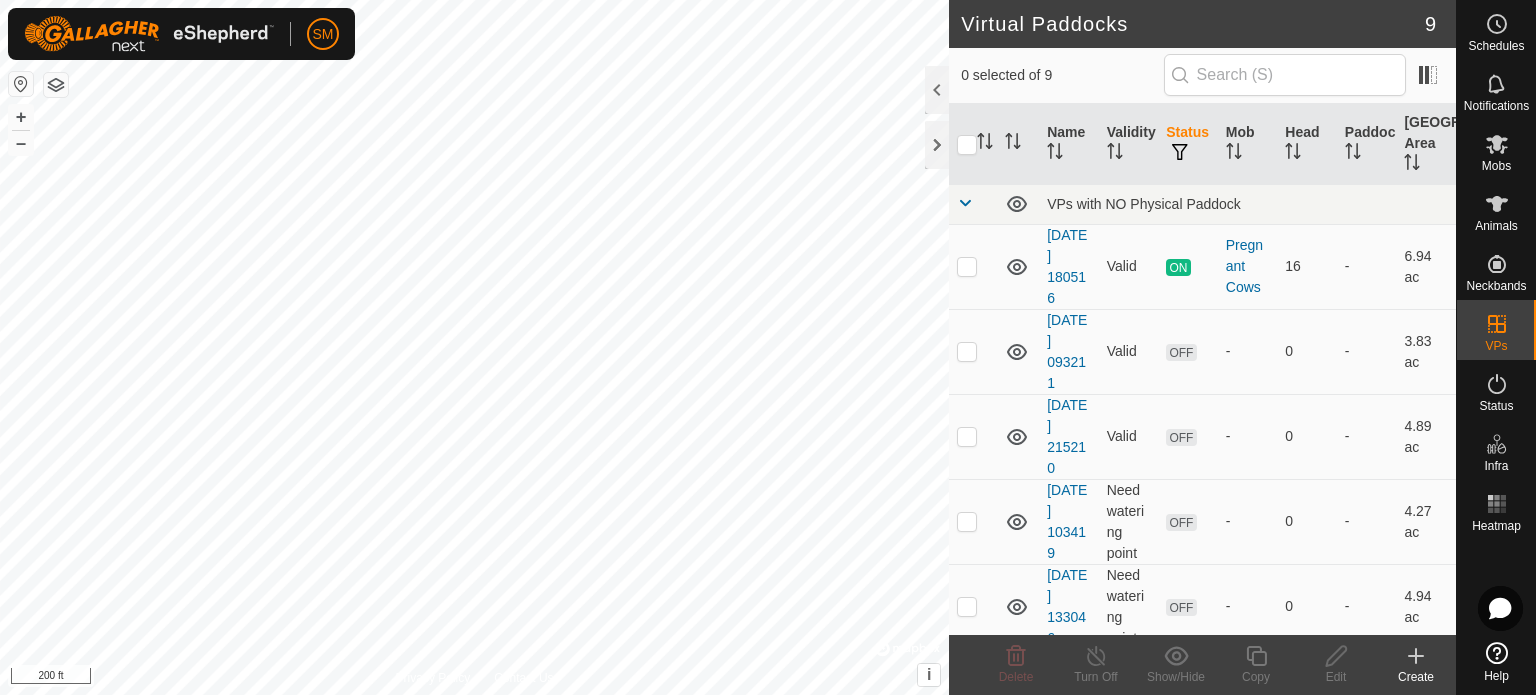 checkbox on "true" 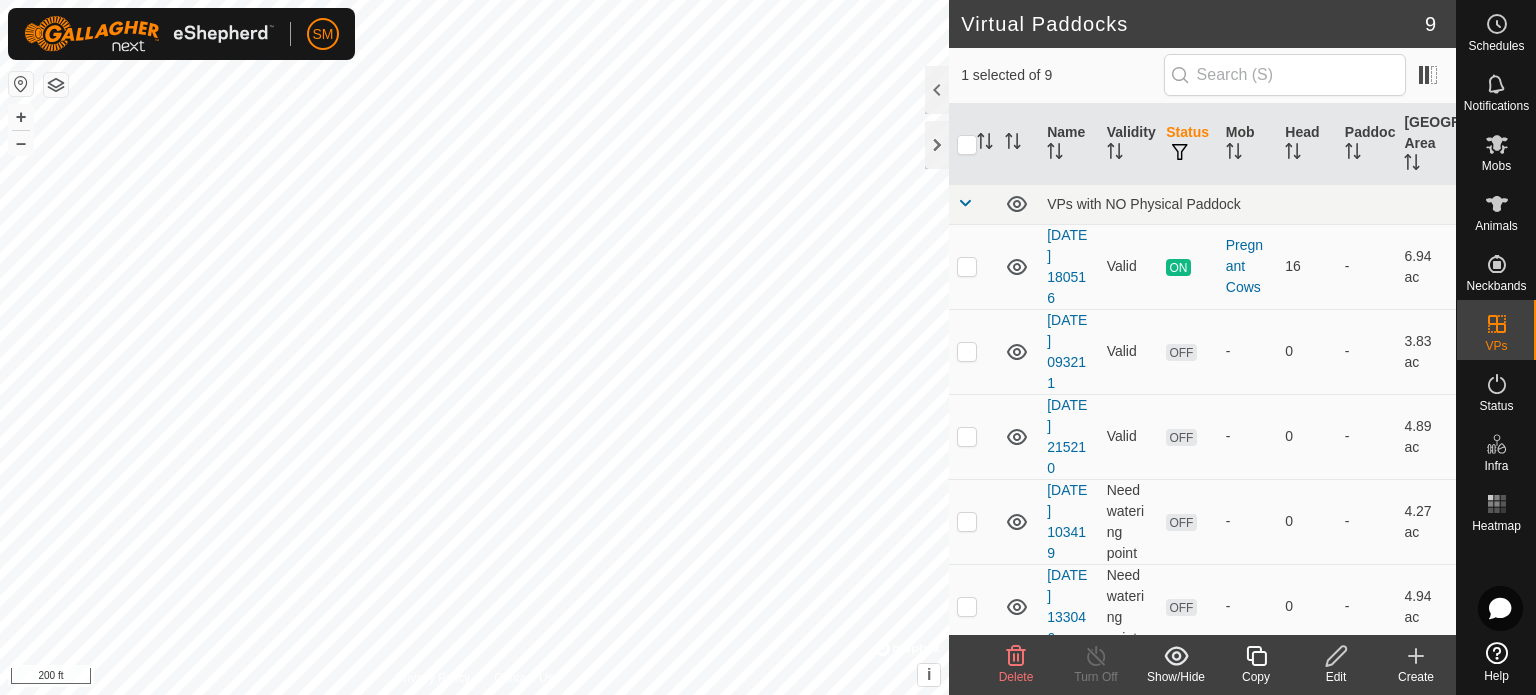 checkbox on "true" 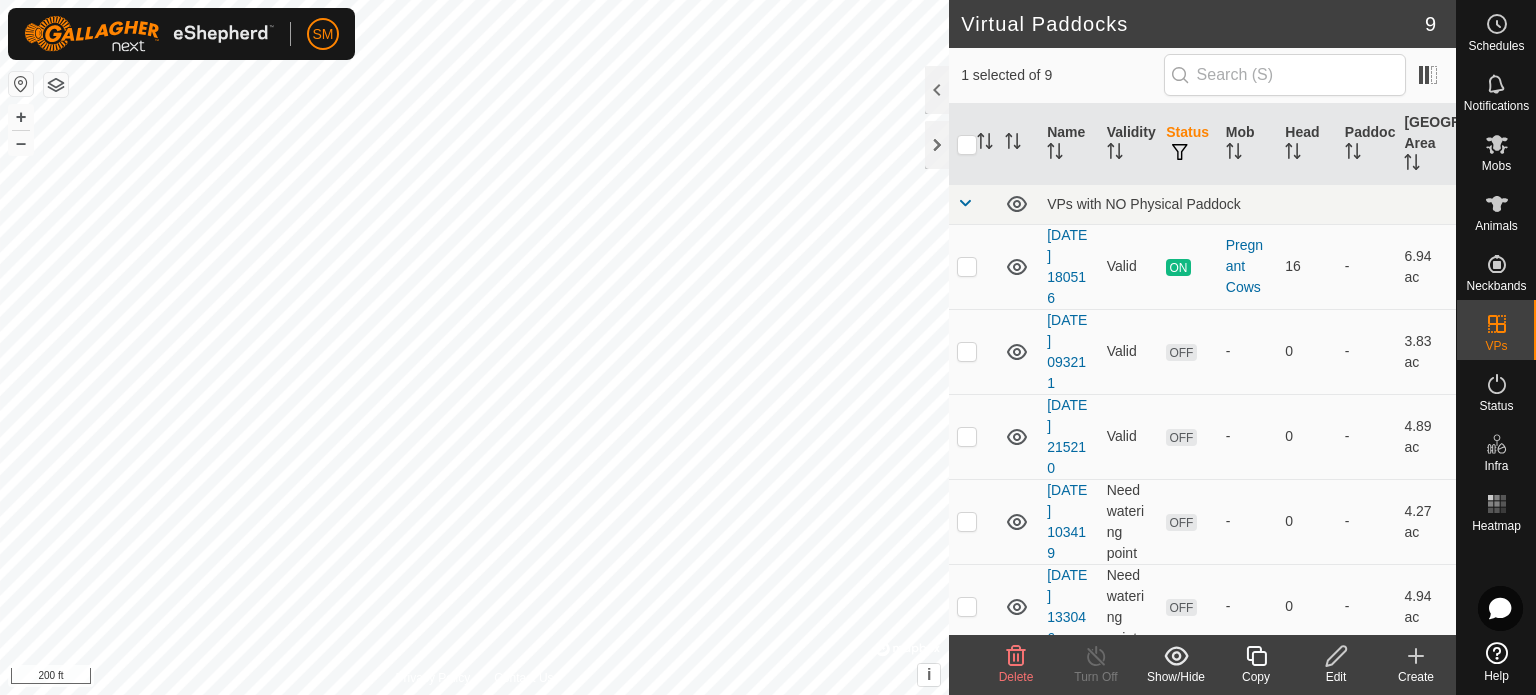checkbox on "false" 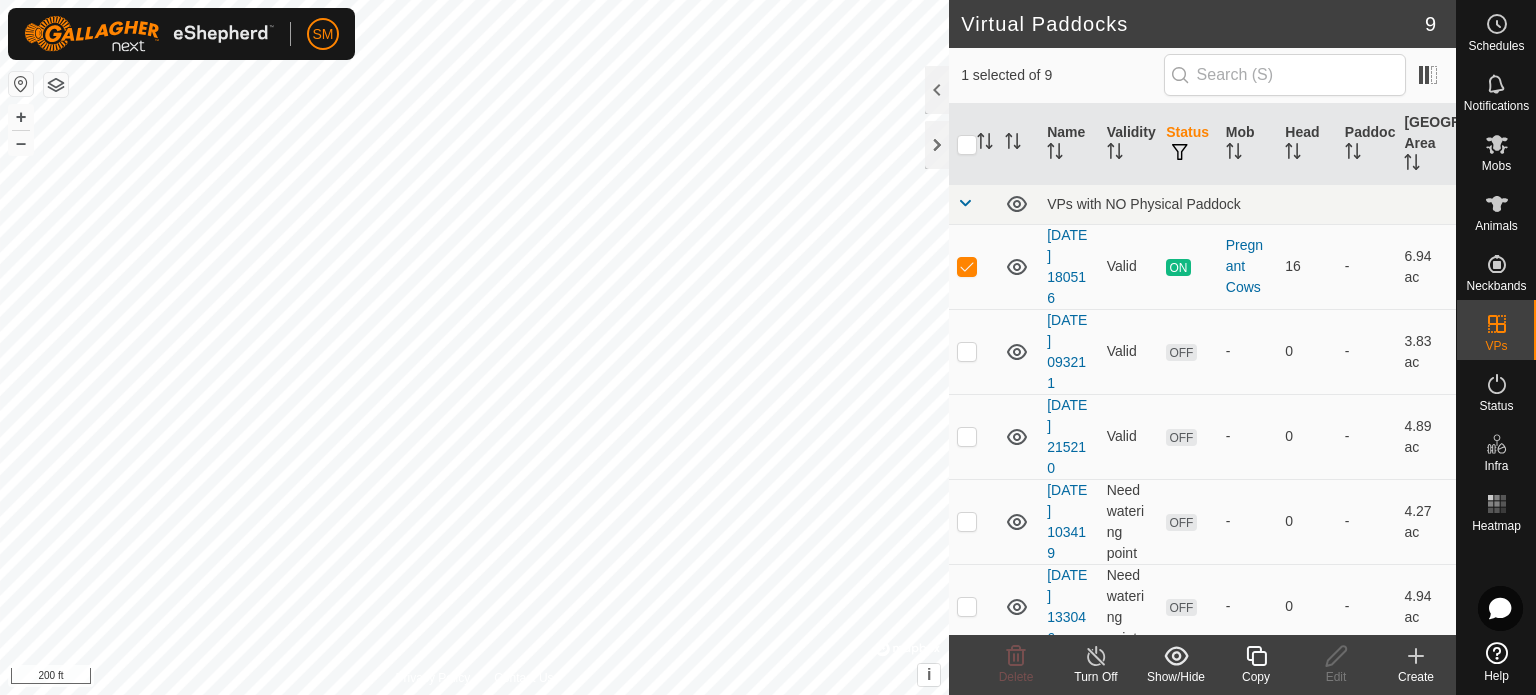 checkbox on "false" 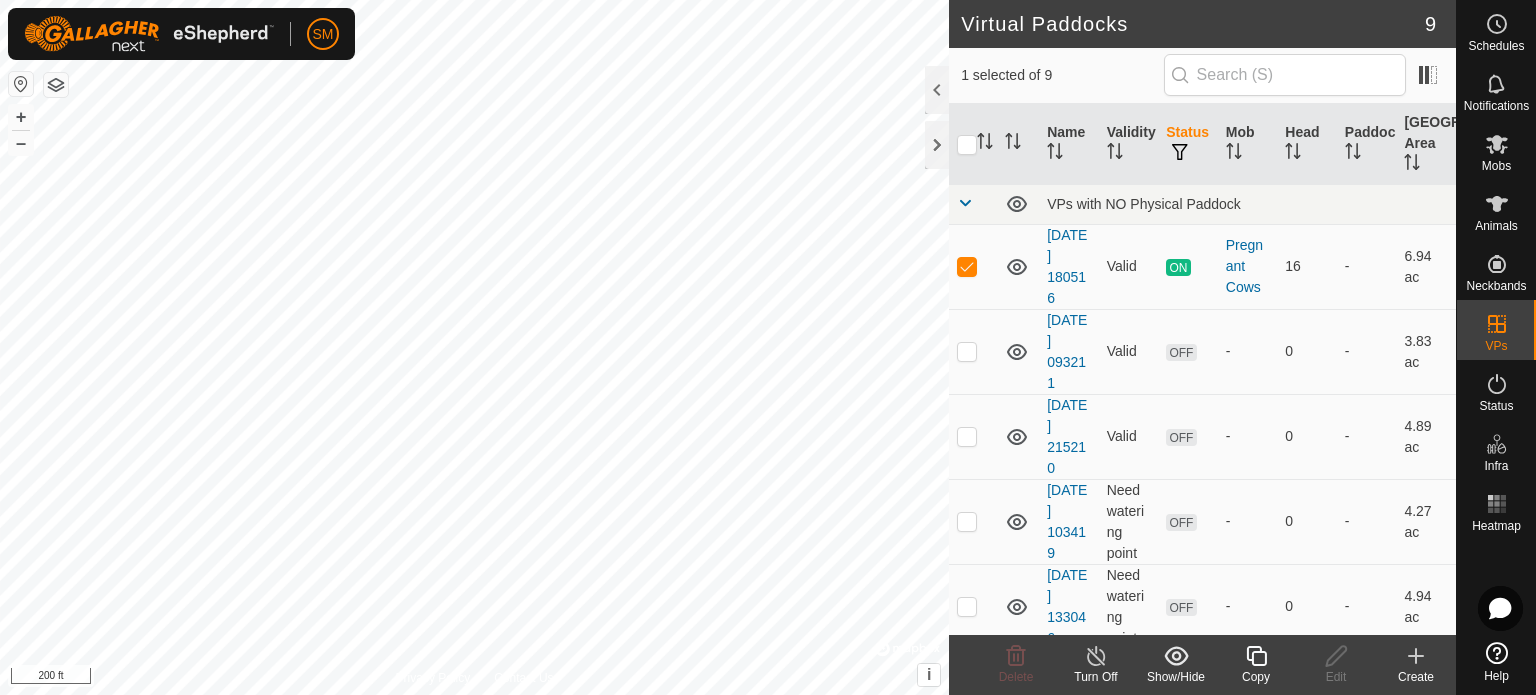 checkbox on "true" 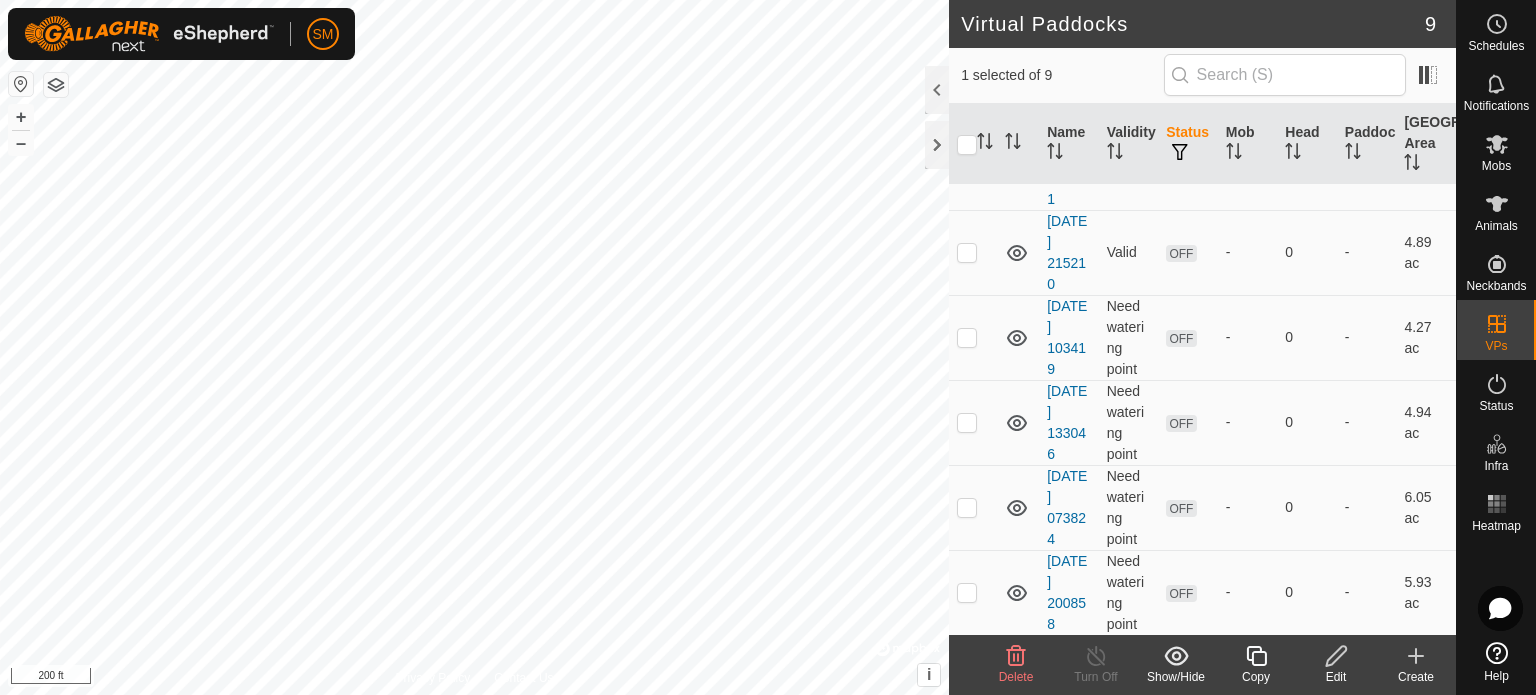 scroll, scrollTop: 352, scrollLeft: 0, axis: vertical 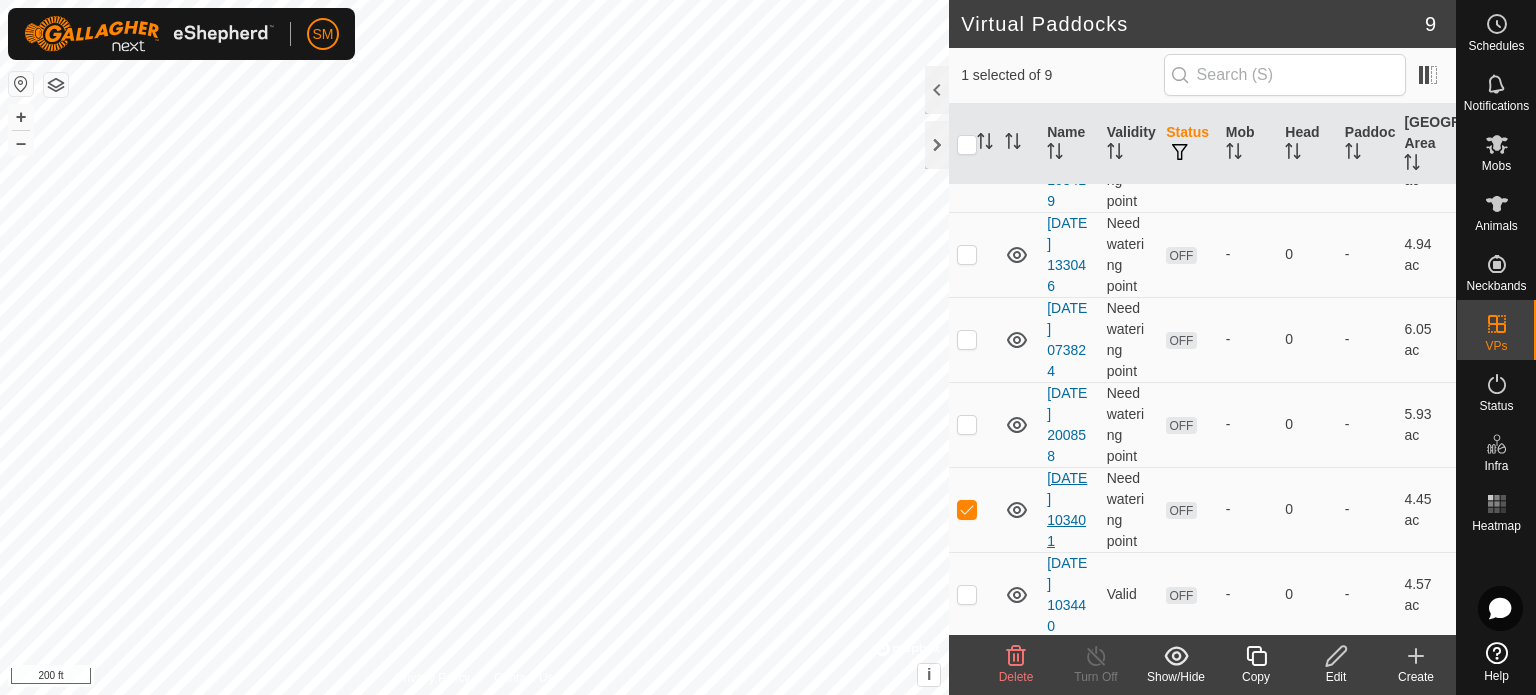 click on "[DATE] 103401" at bounding box center (1067, 509) 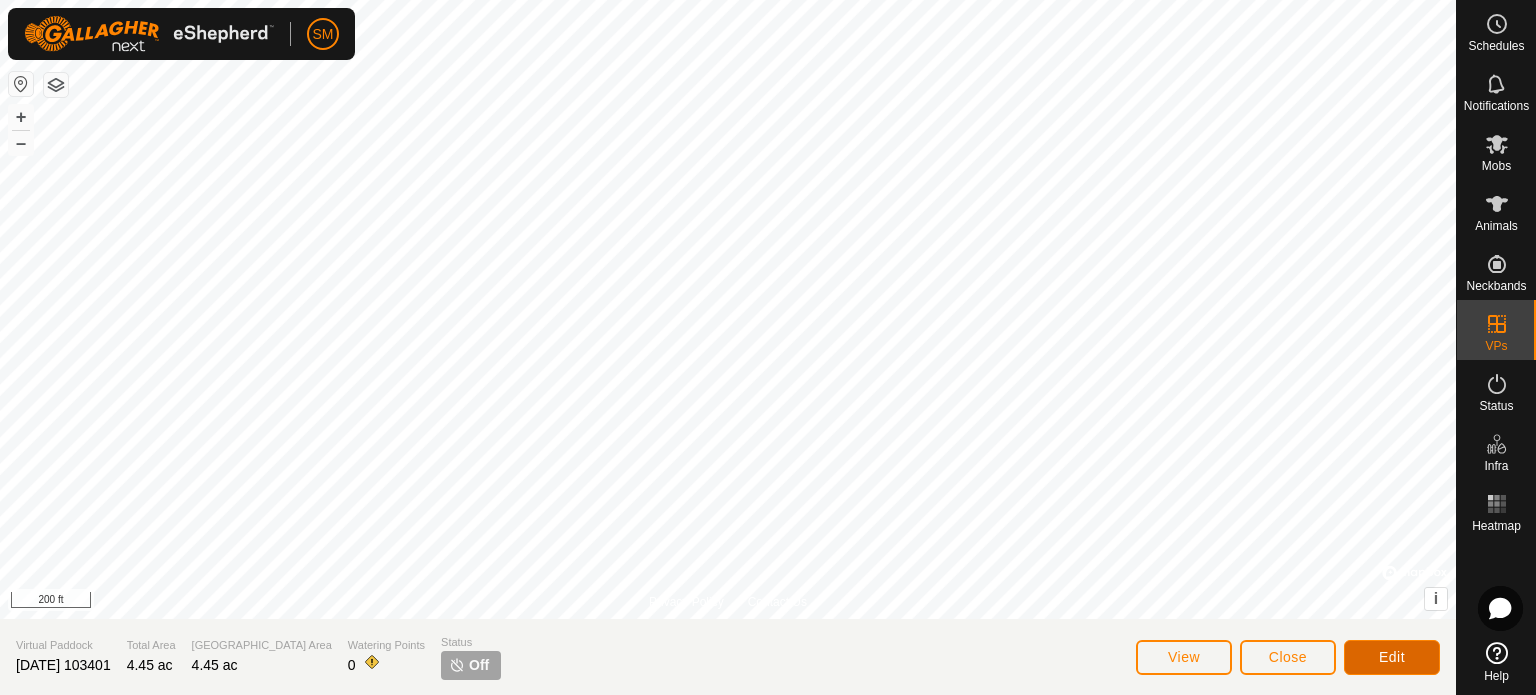click on "Edit" 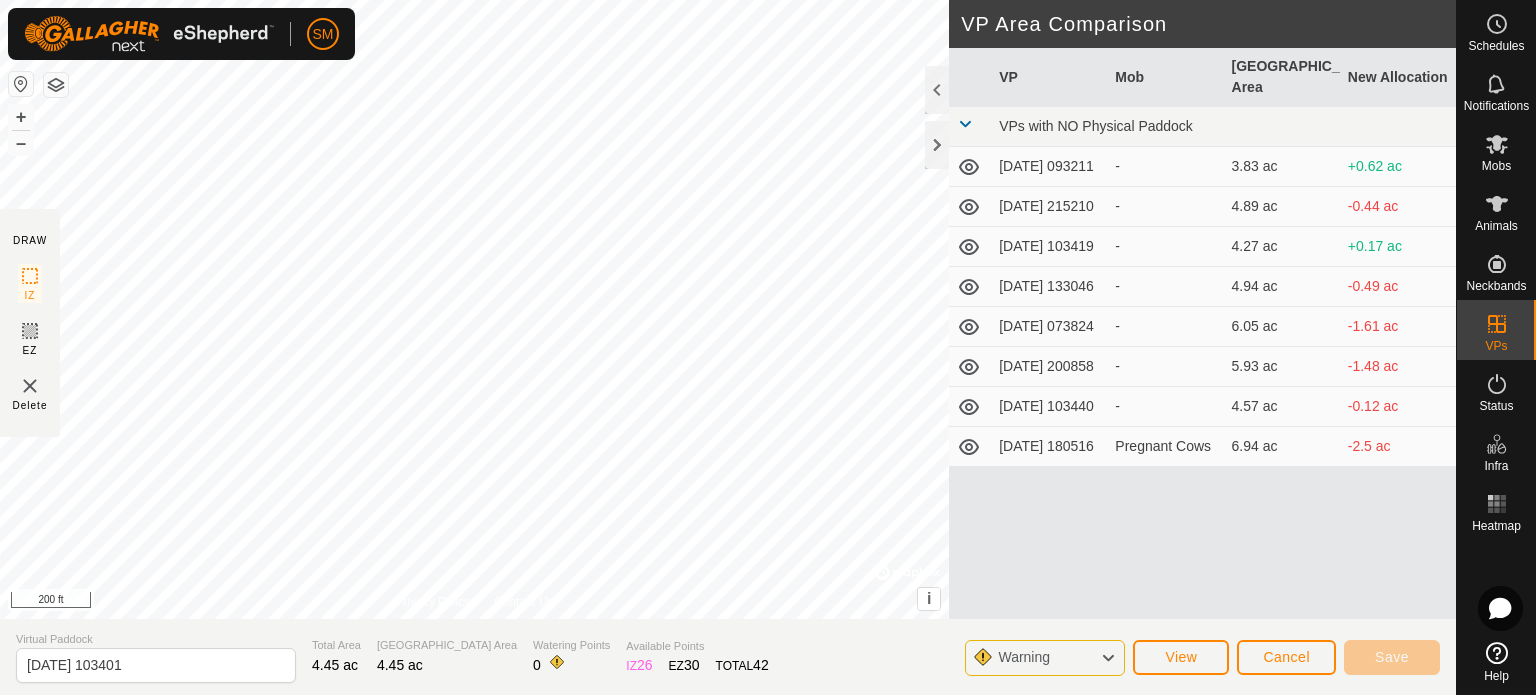 click on "Warning" 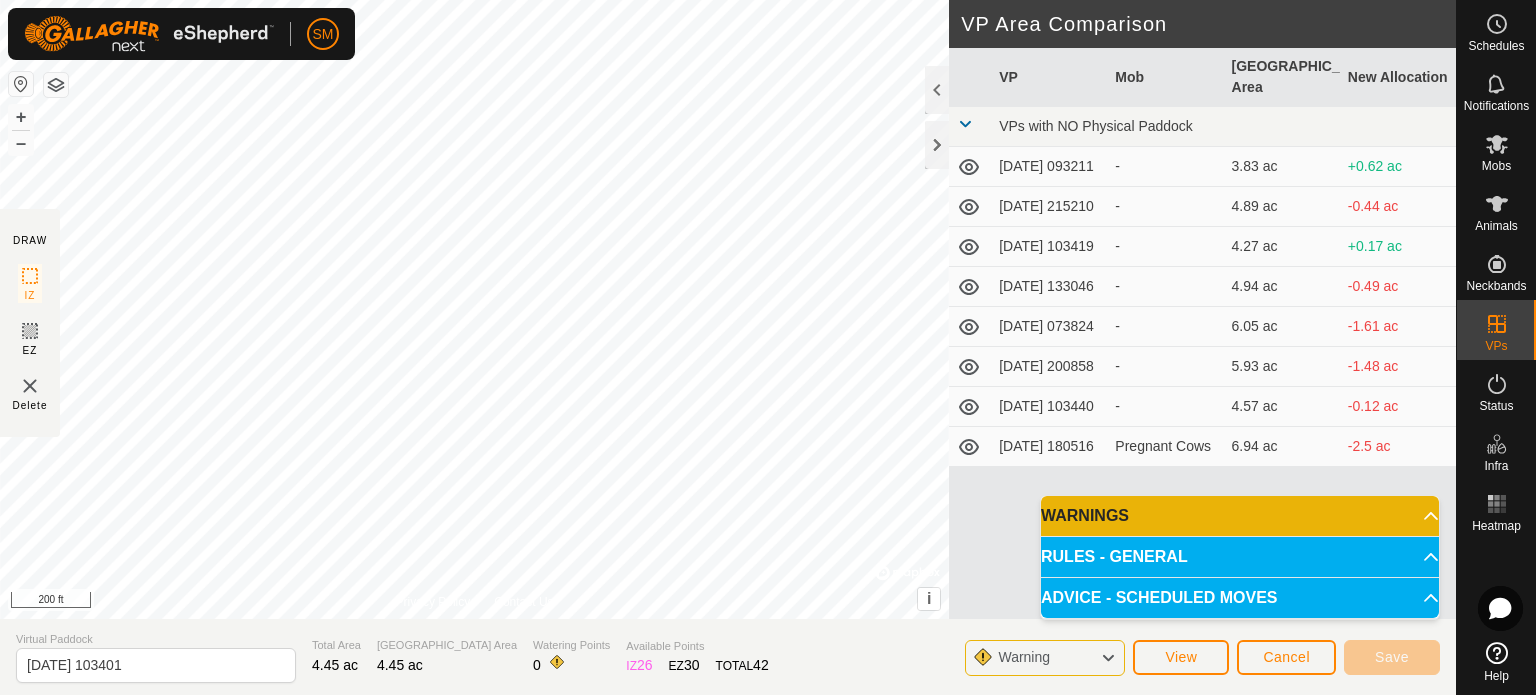 click on "Warning" 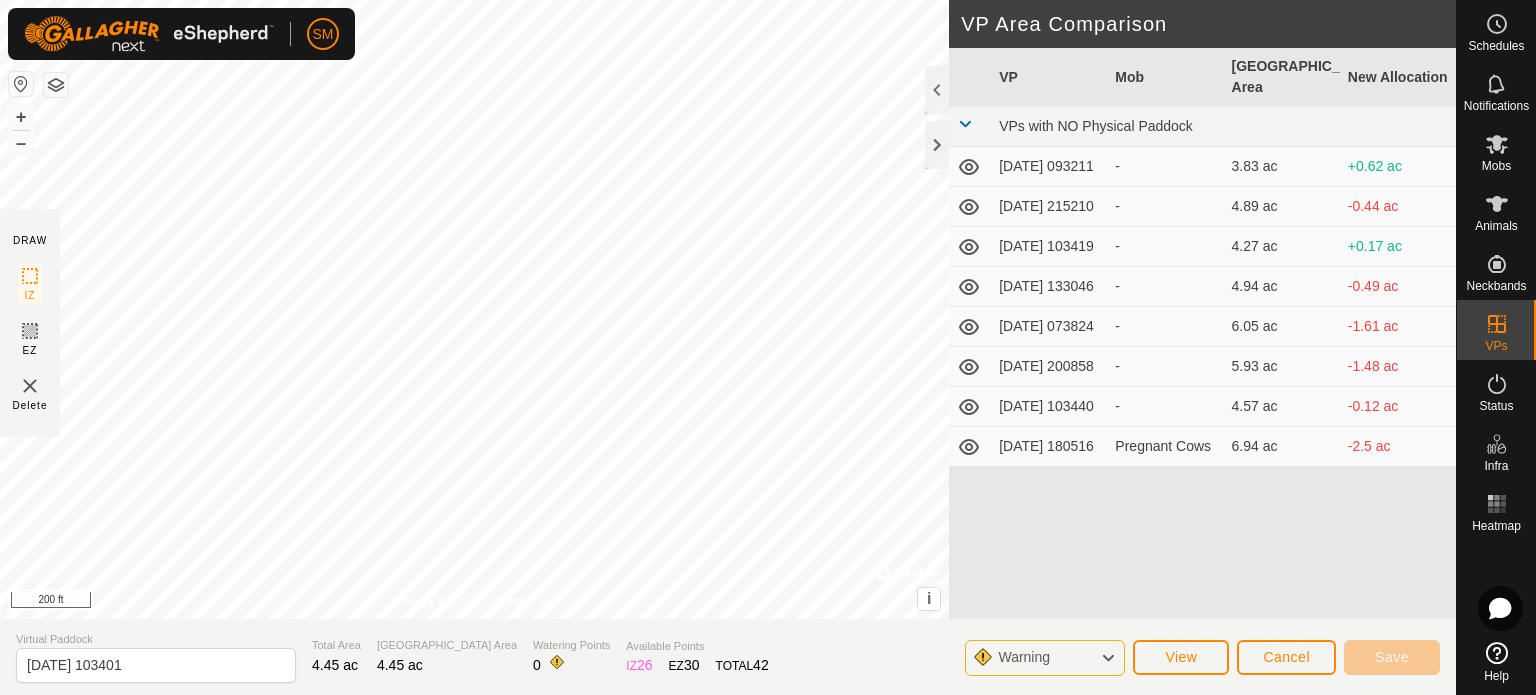 click 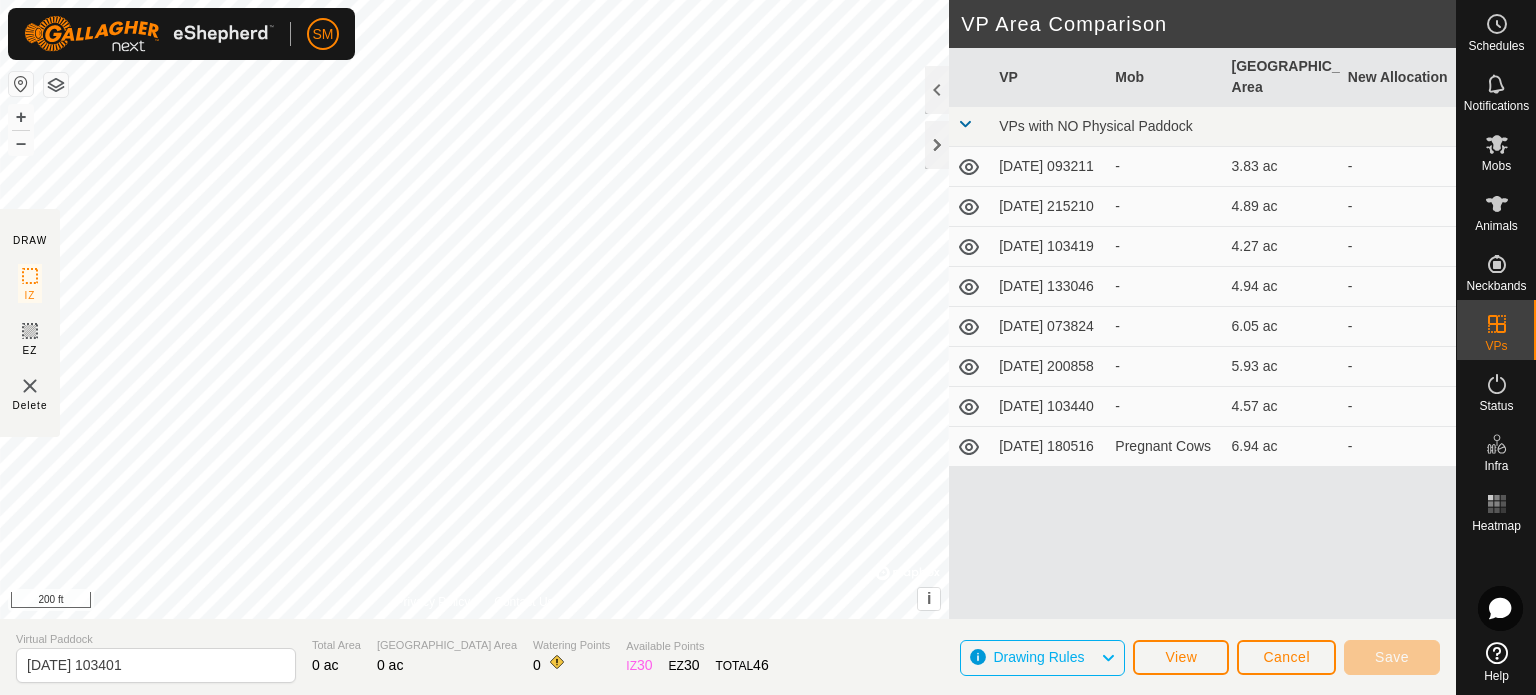 click on "[DATE] 215210" at bounding box center (1049, 207) 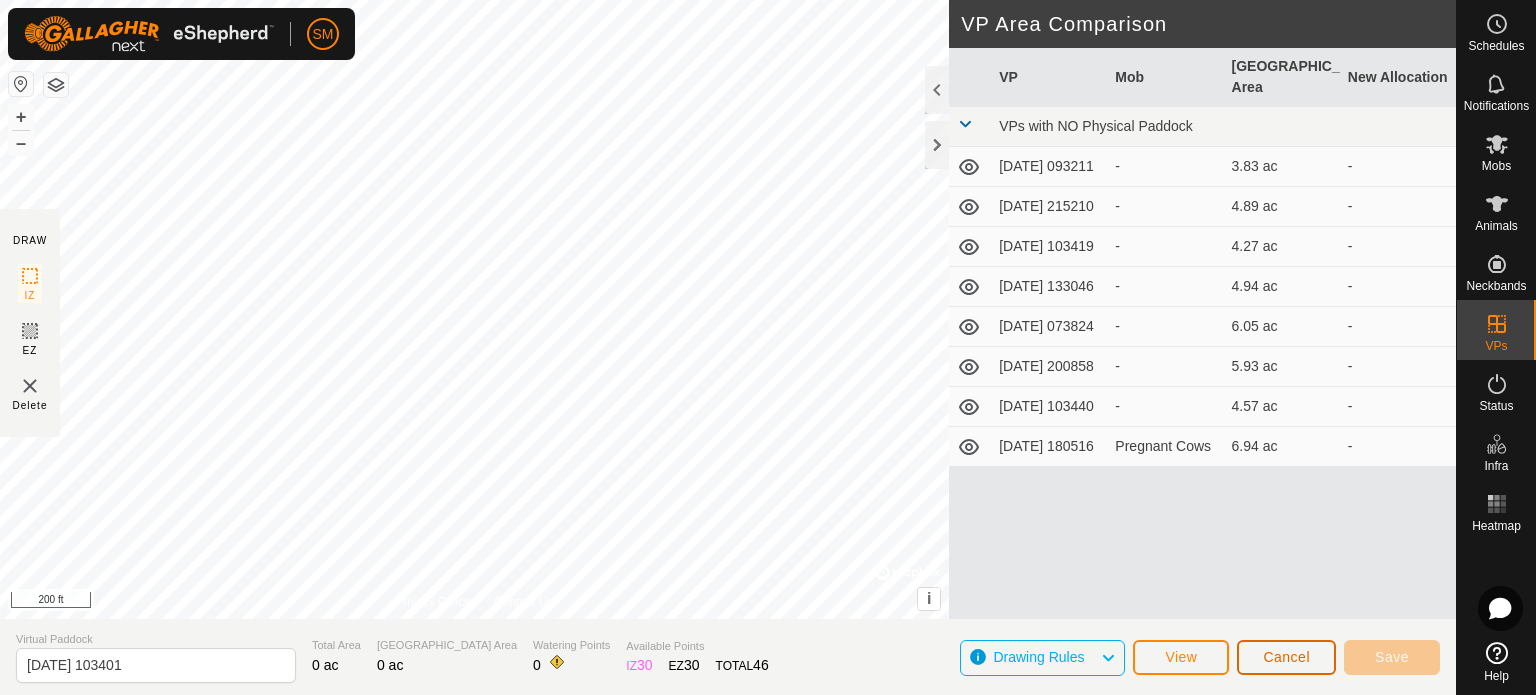 click on "Cancel" 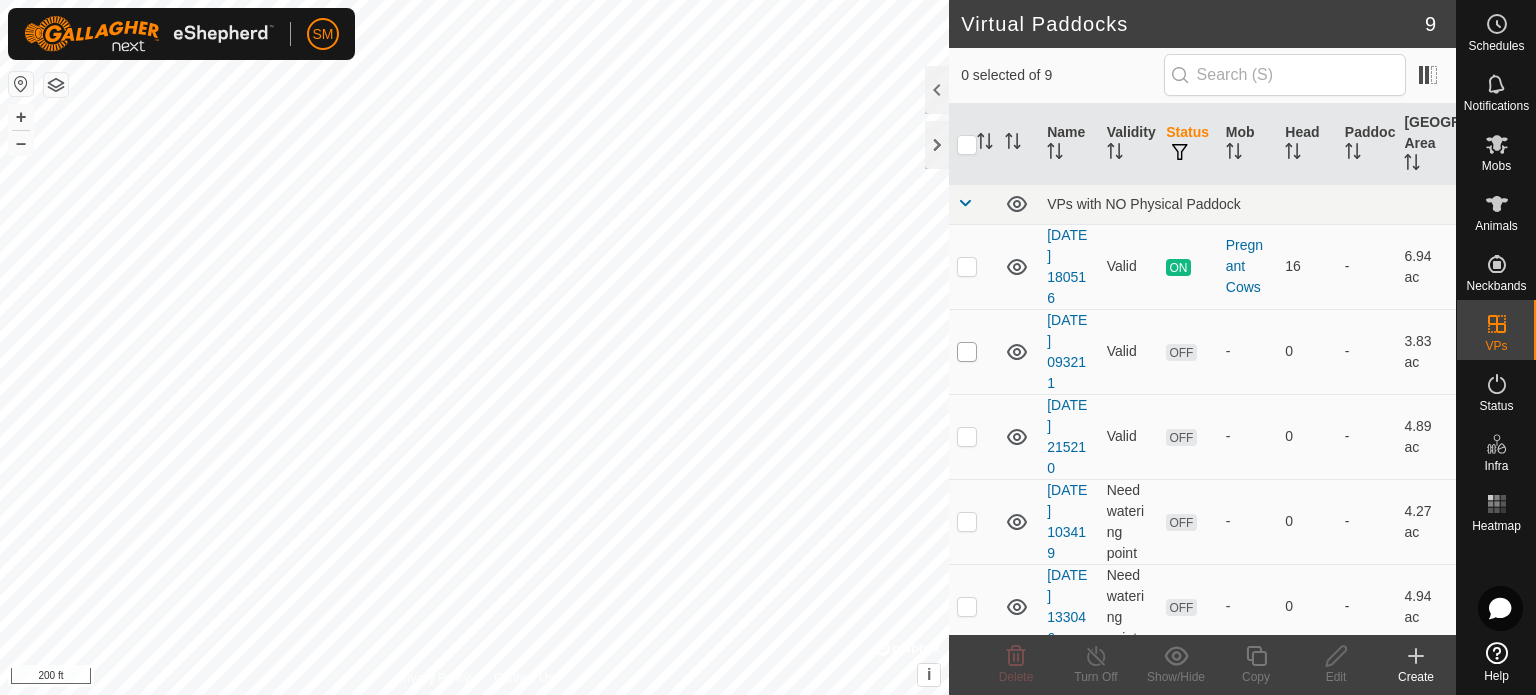 click at bounding box center (967, 352) 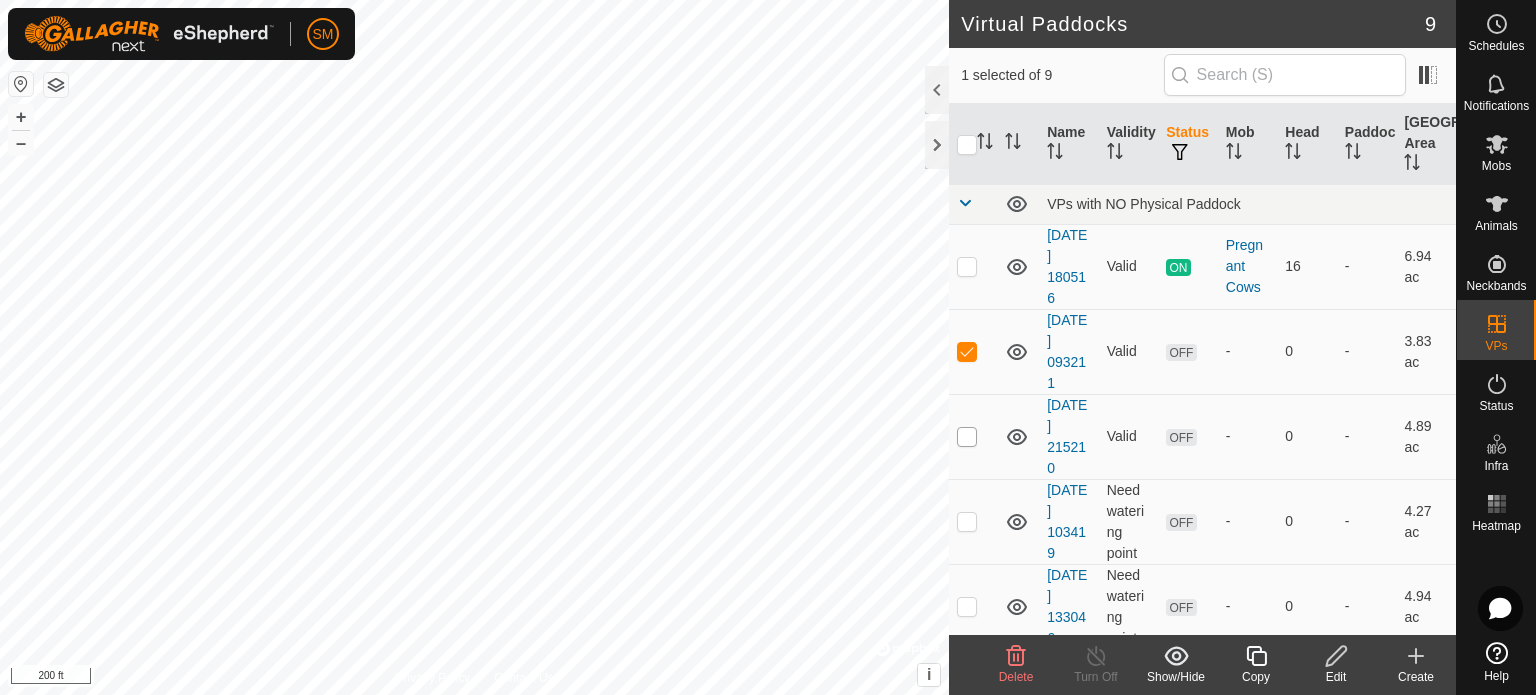 click at bounding box center (967, 437) 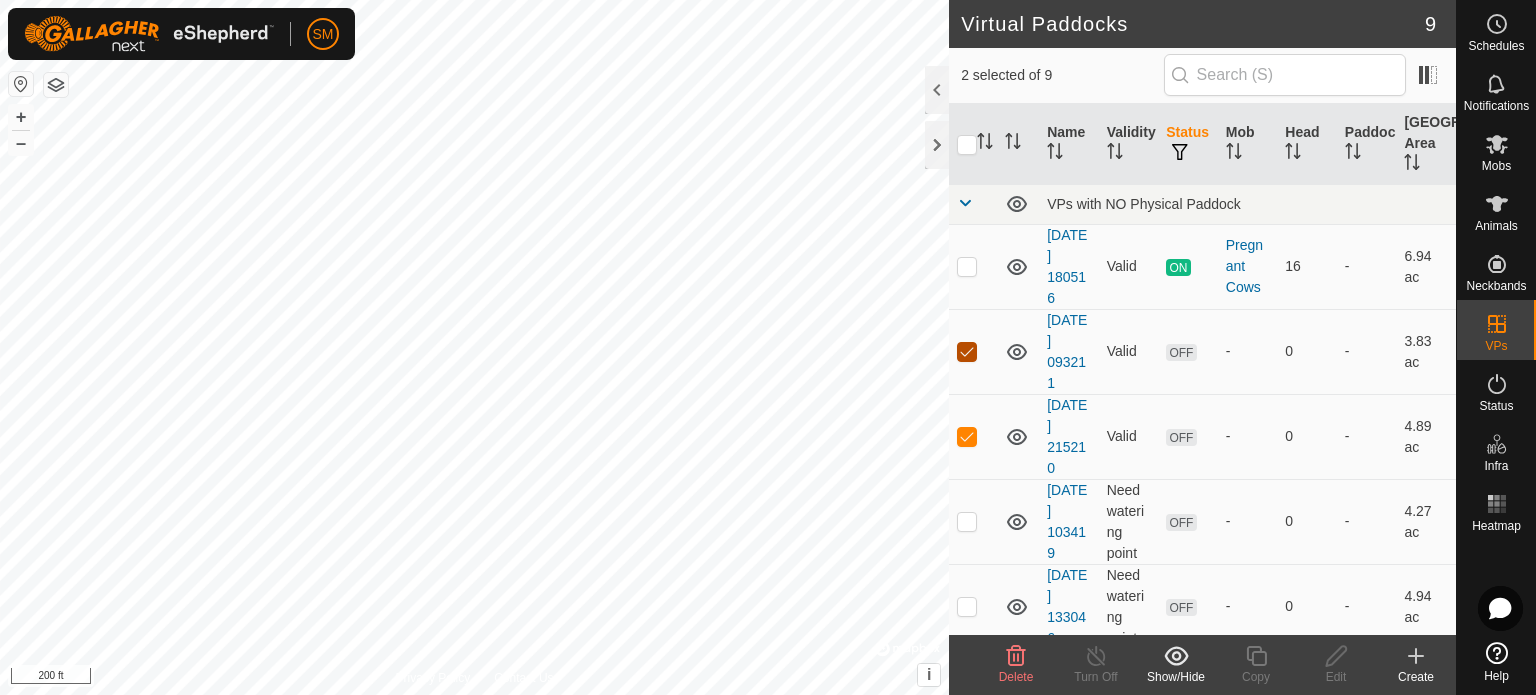 click at bounding box center (967, 352) 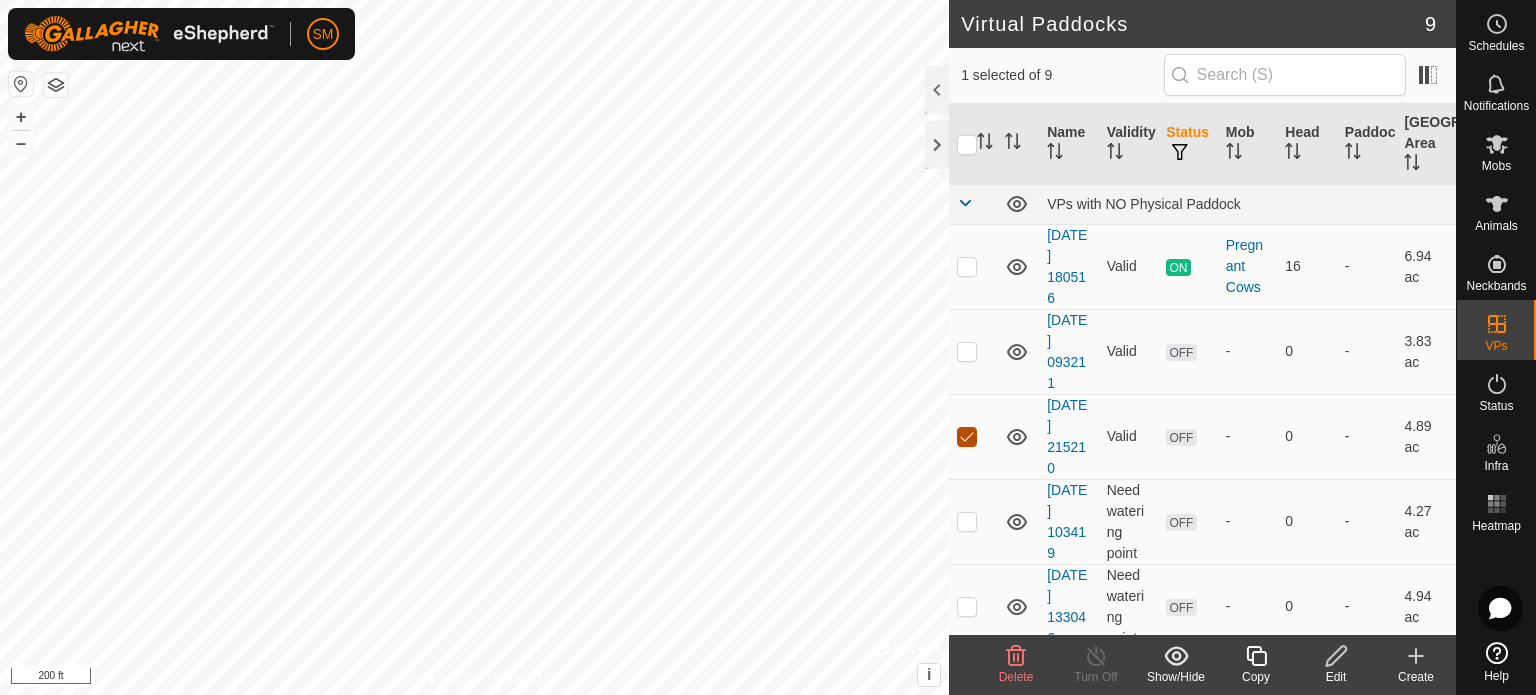 click at bounding box center [967, 437] 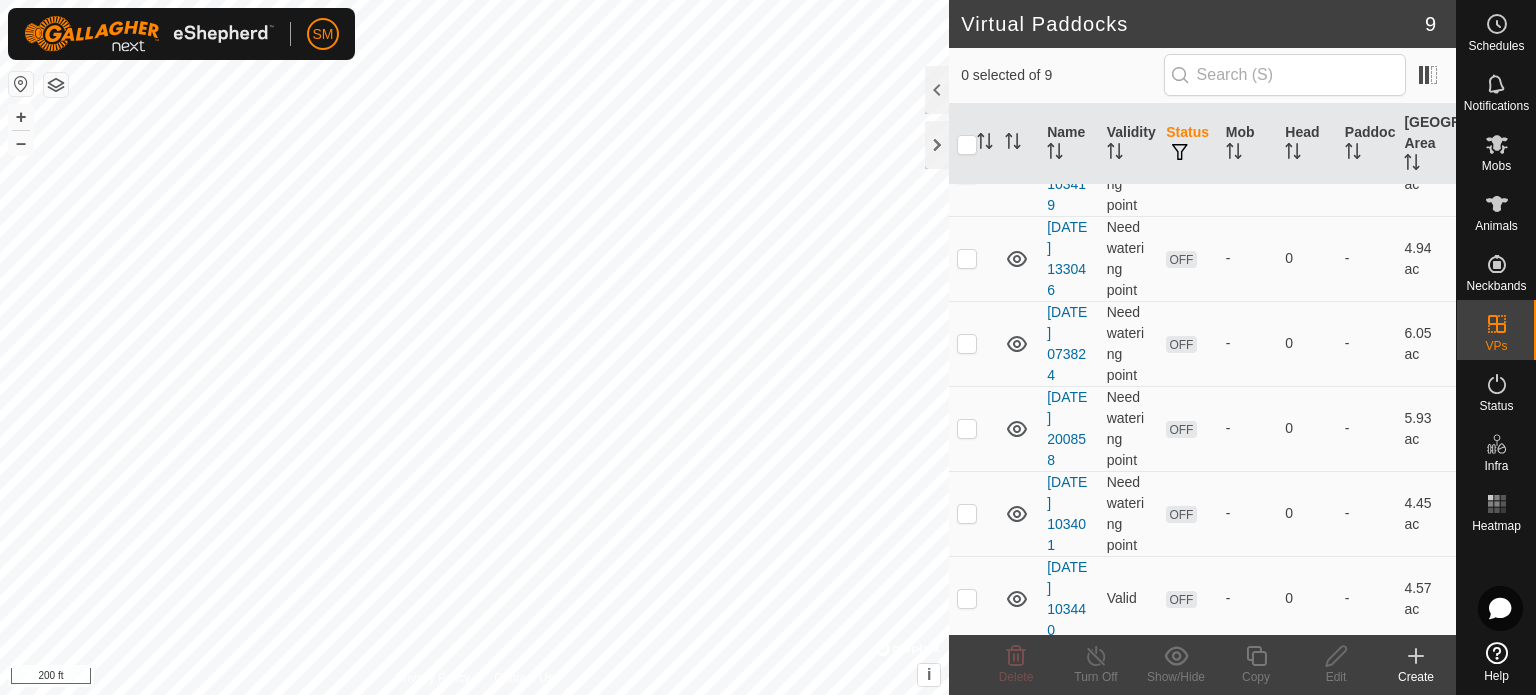 scroll, scrollTop: 352, scrollLeft: 0, axis: vertical 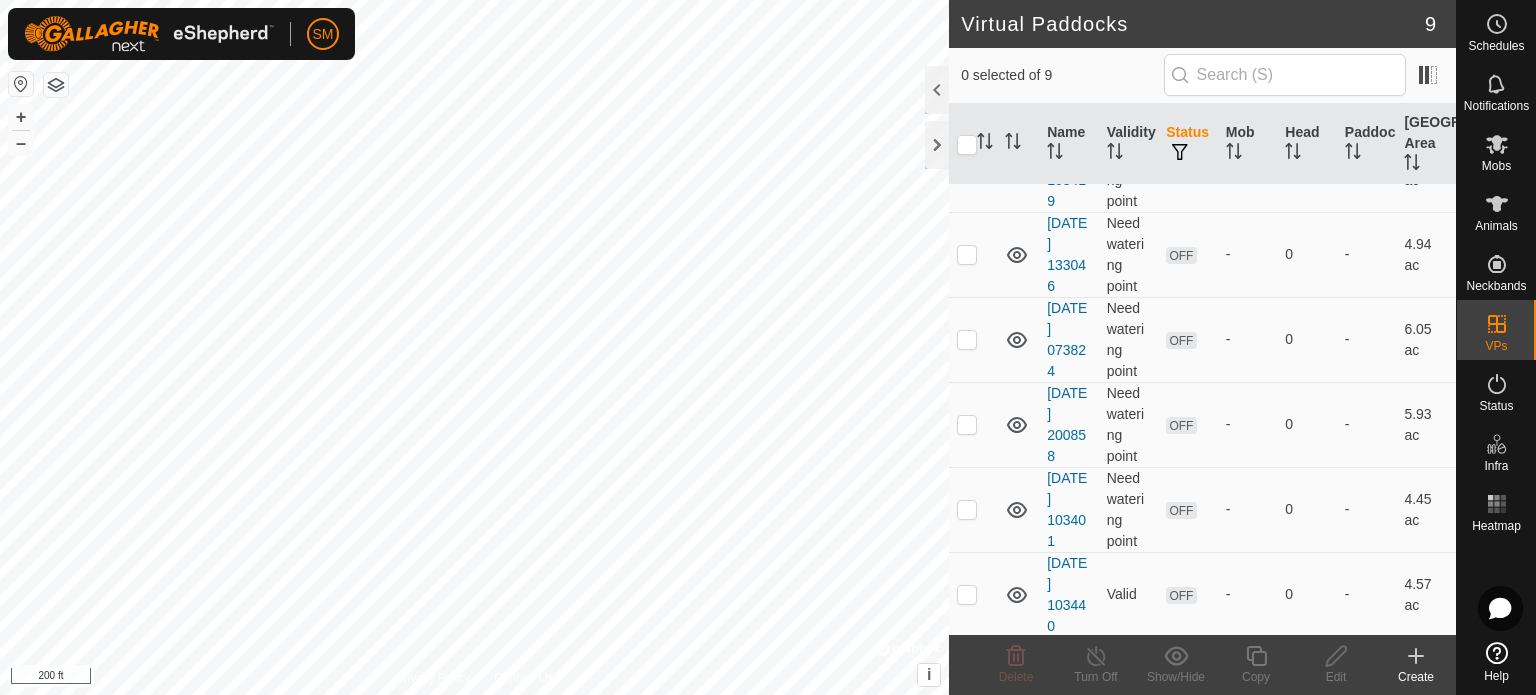 click at bounding box center (973, 594) 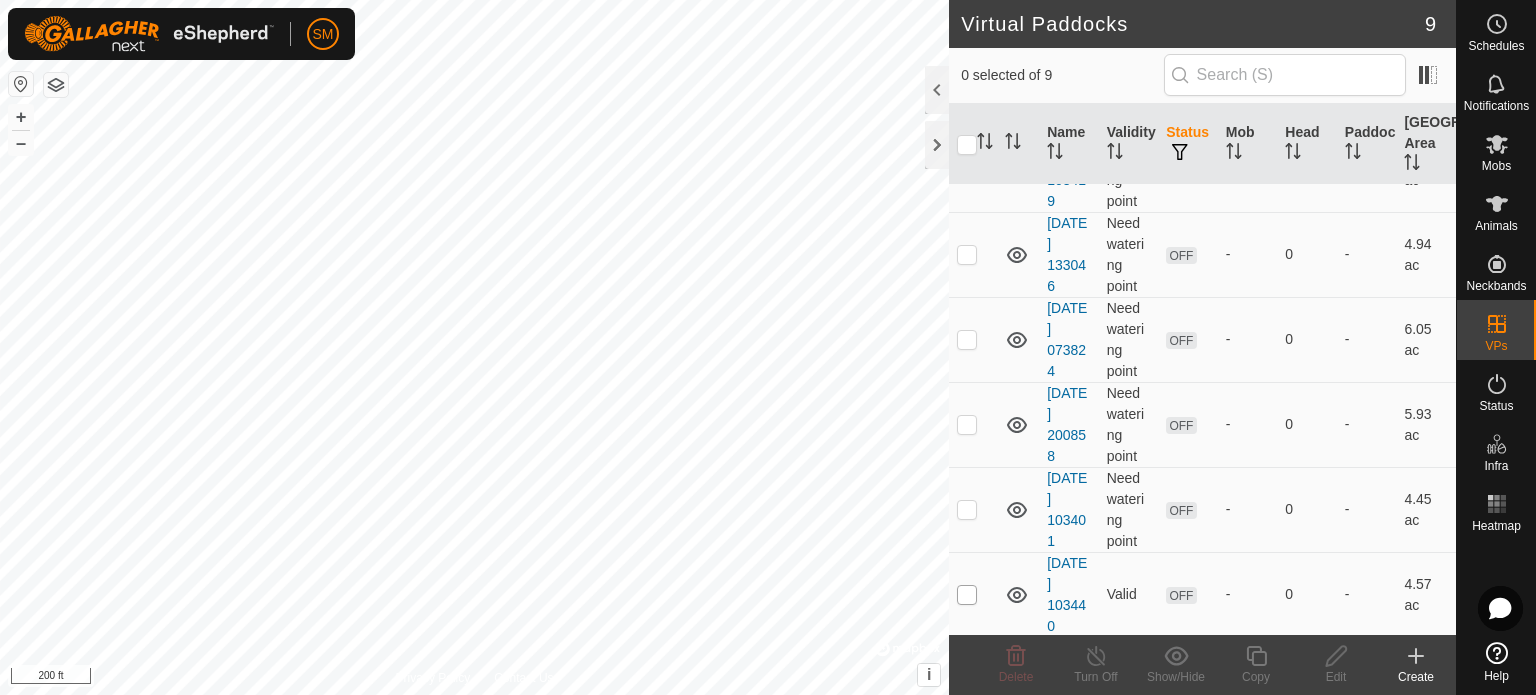click at bounding box center [967, 595] 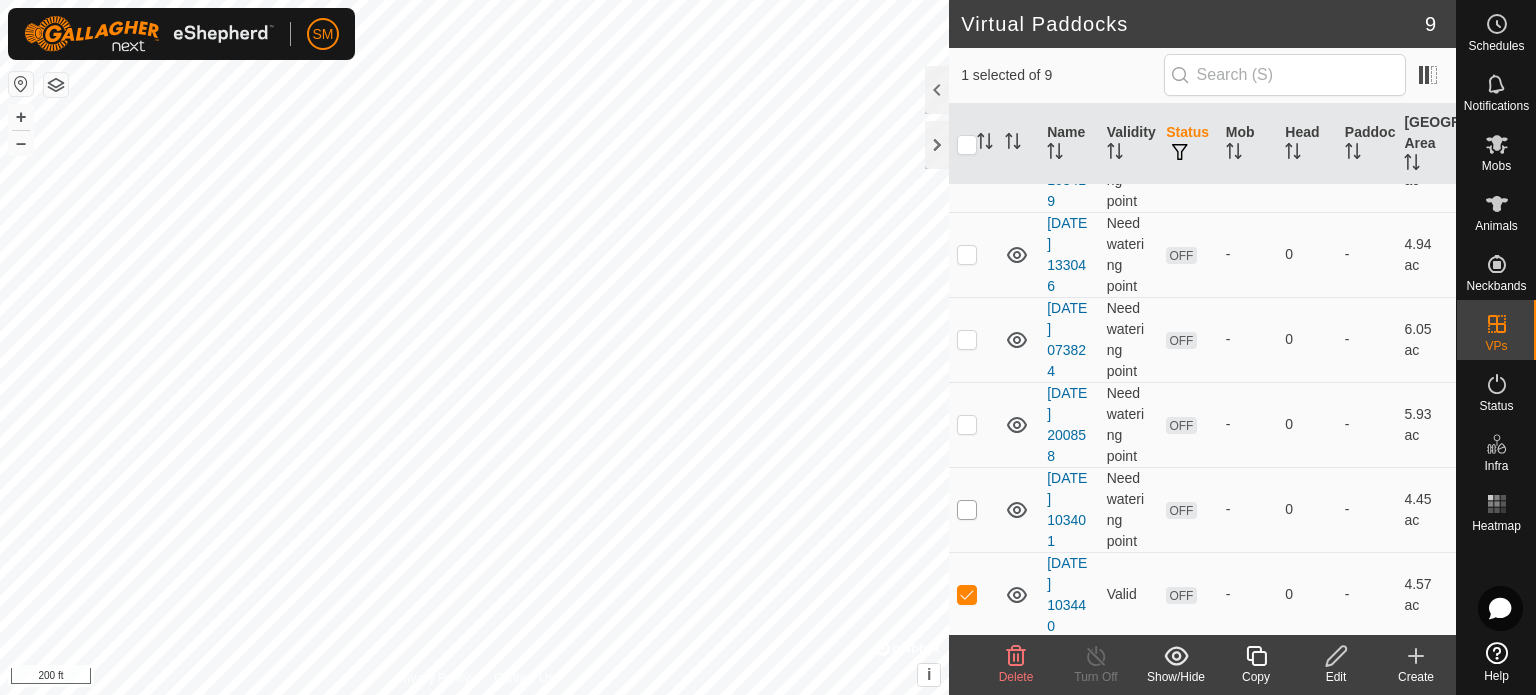 click at bounding box center (967, 510) 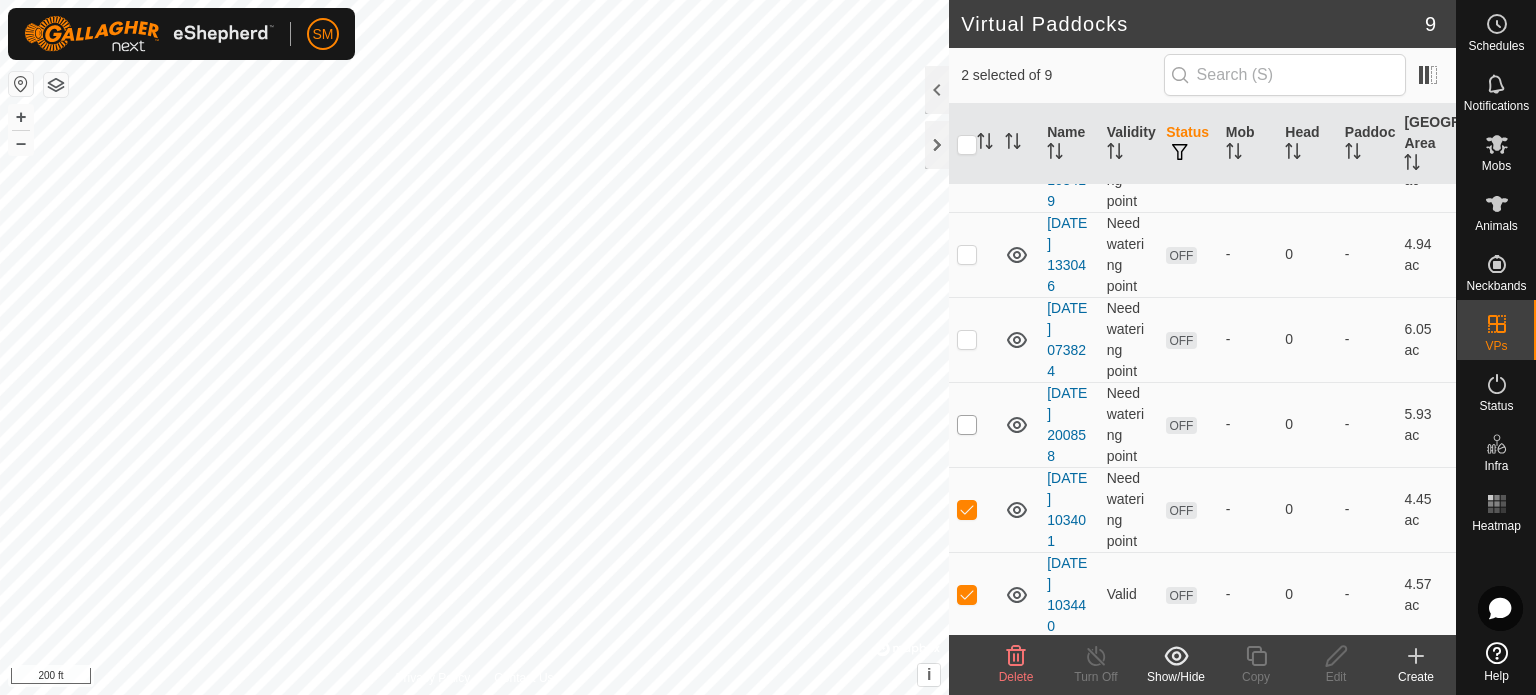 click at bounding box center (967, 425) 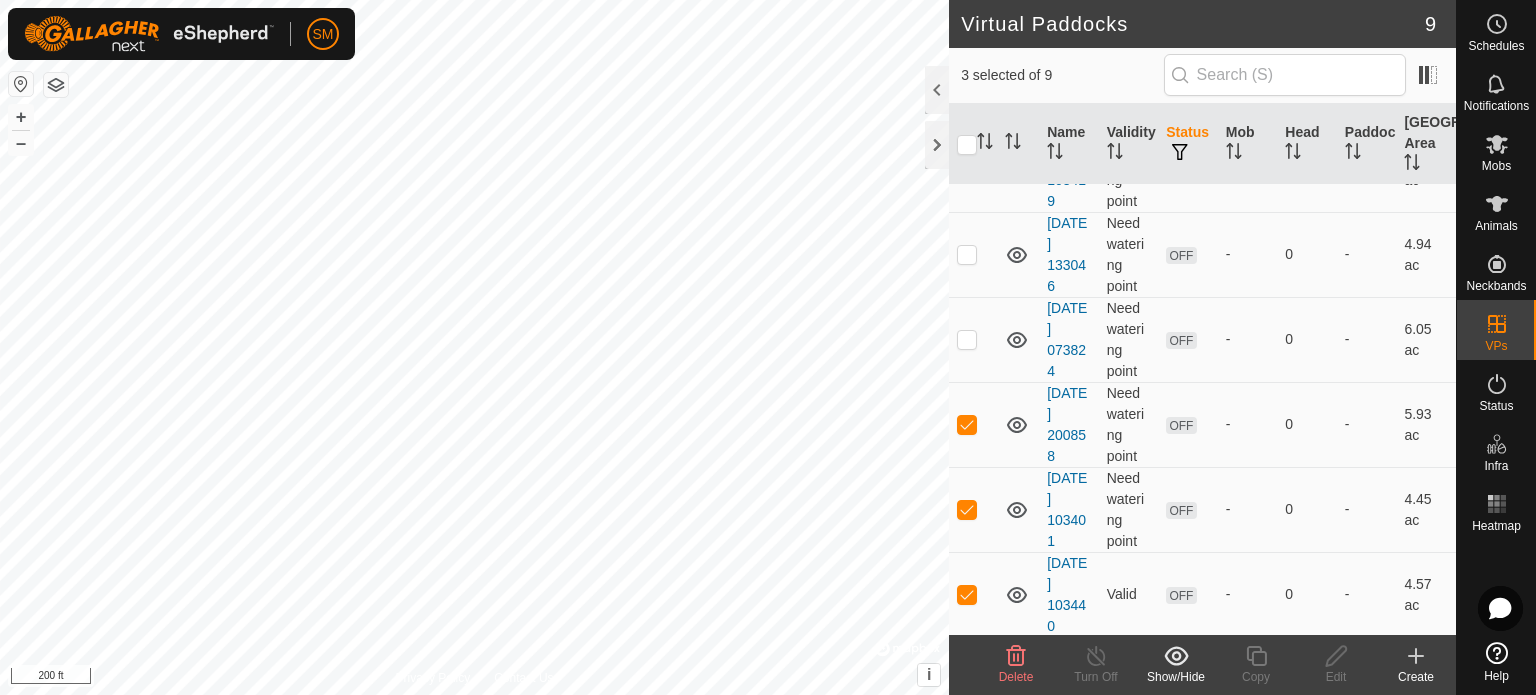 click 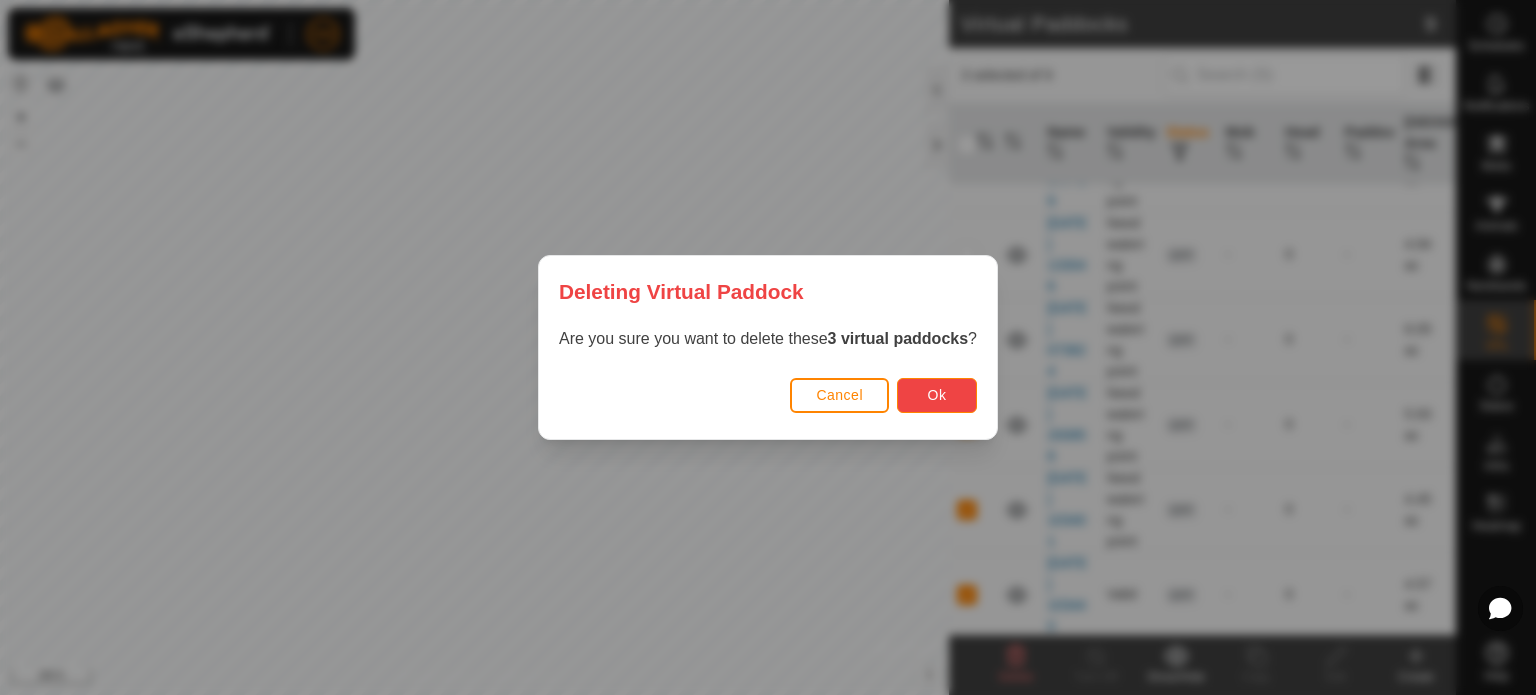 click on "Ok" at bounding box center (937, 395) 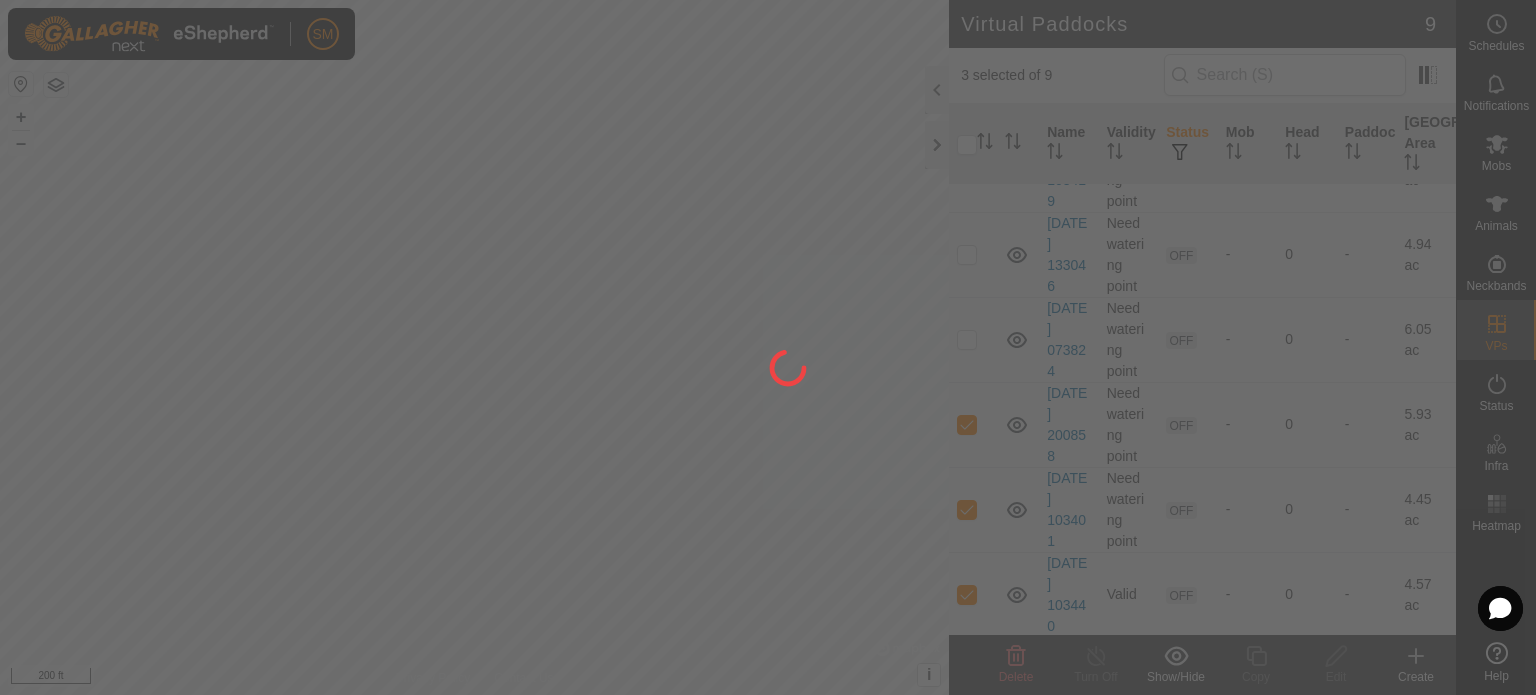 checkbox on "false" 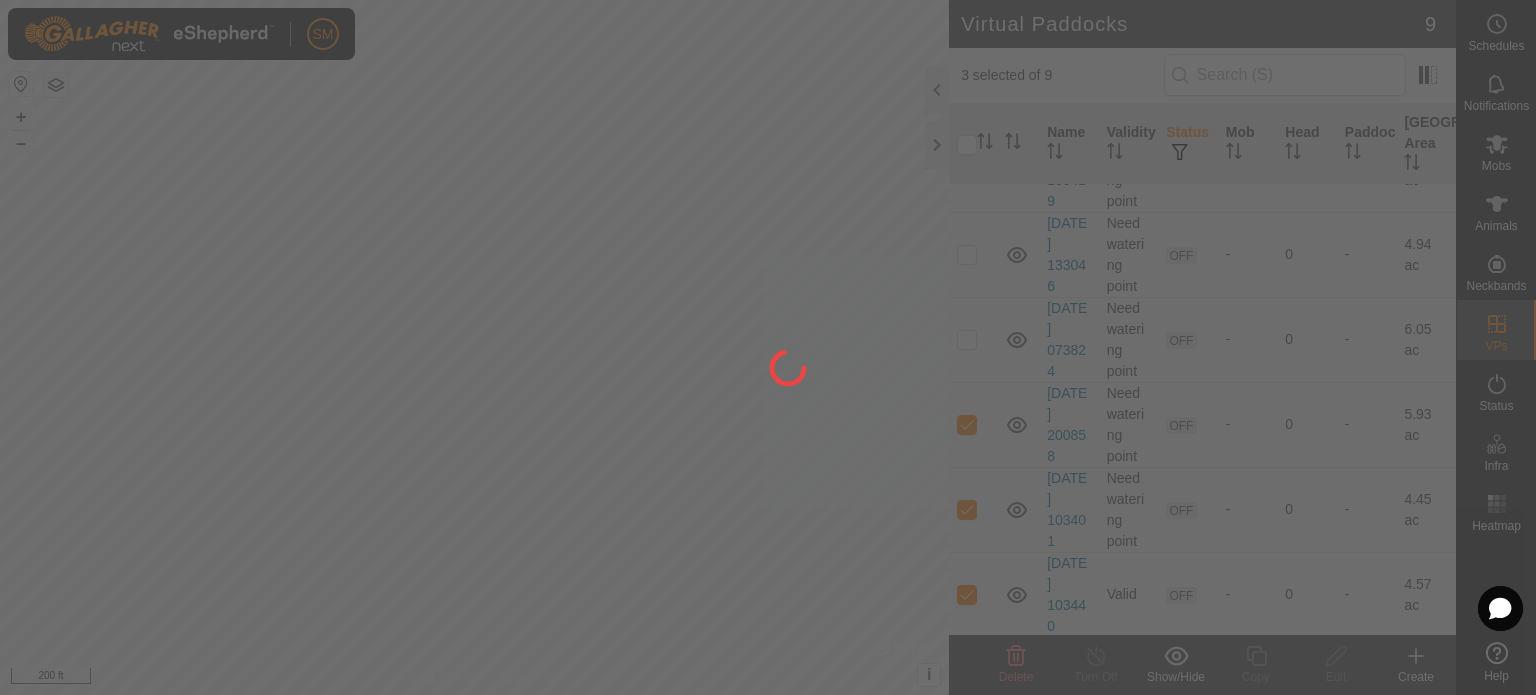 checkbox on "false" 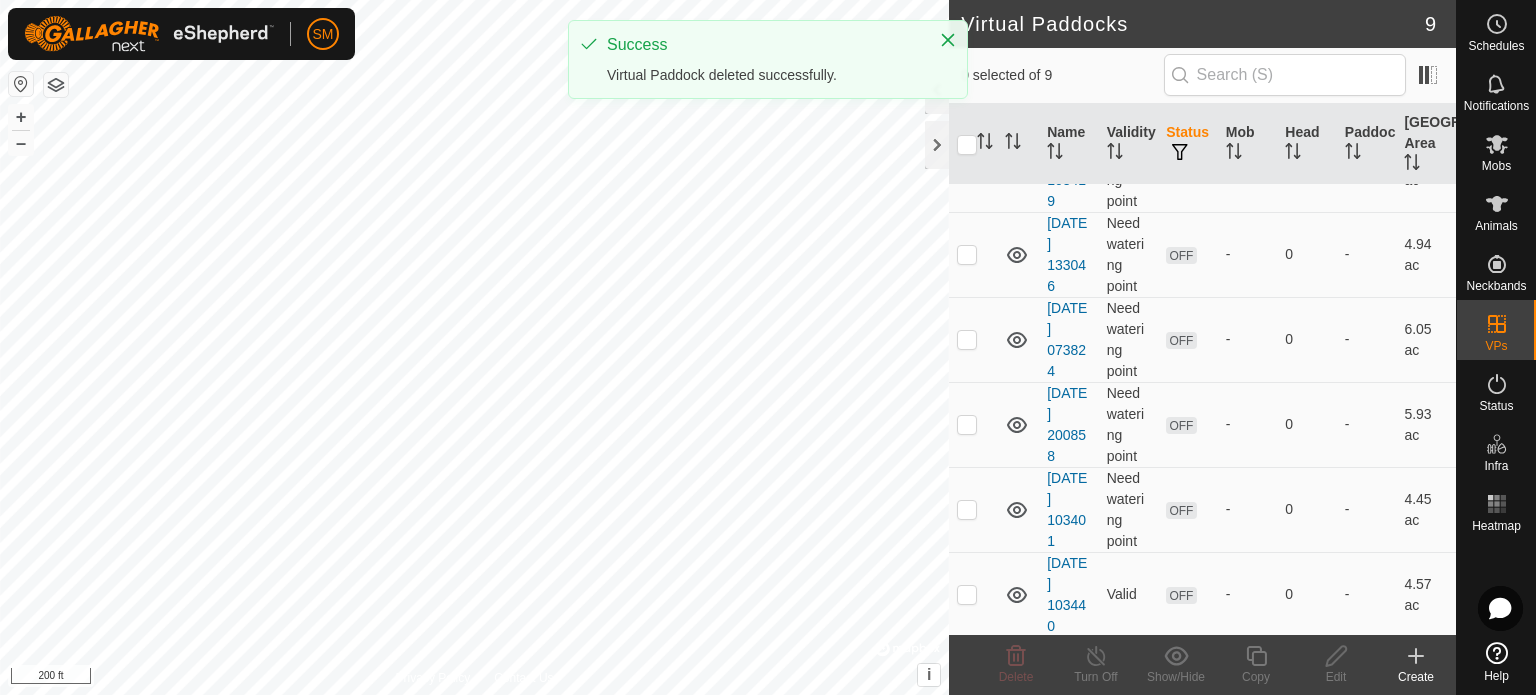 scroll, scrollTop: 0, scrollLeft: 0, axis: both 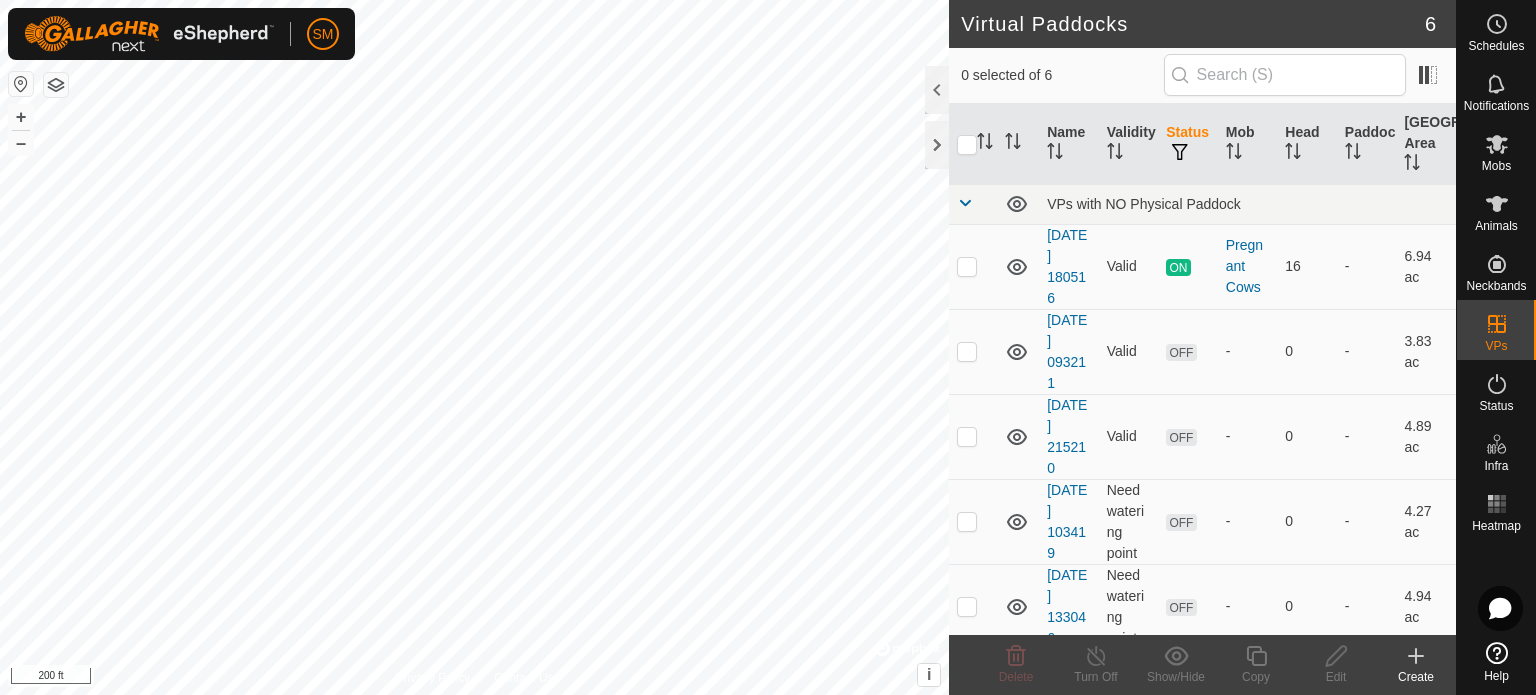 click on "Create" 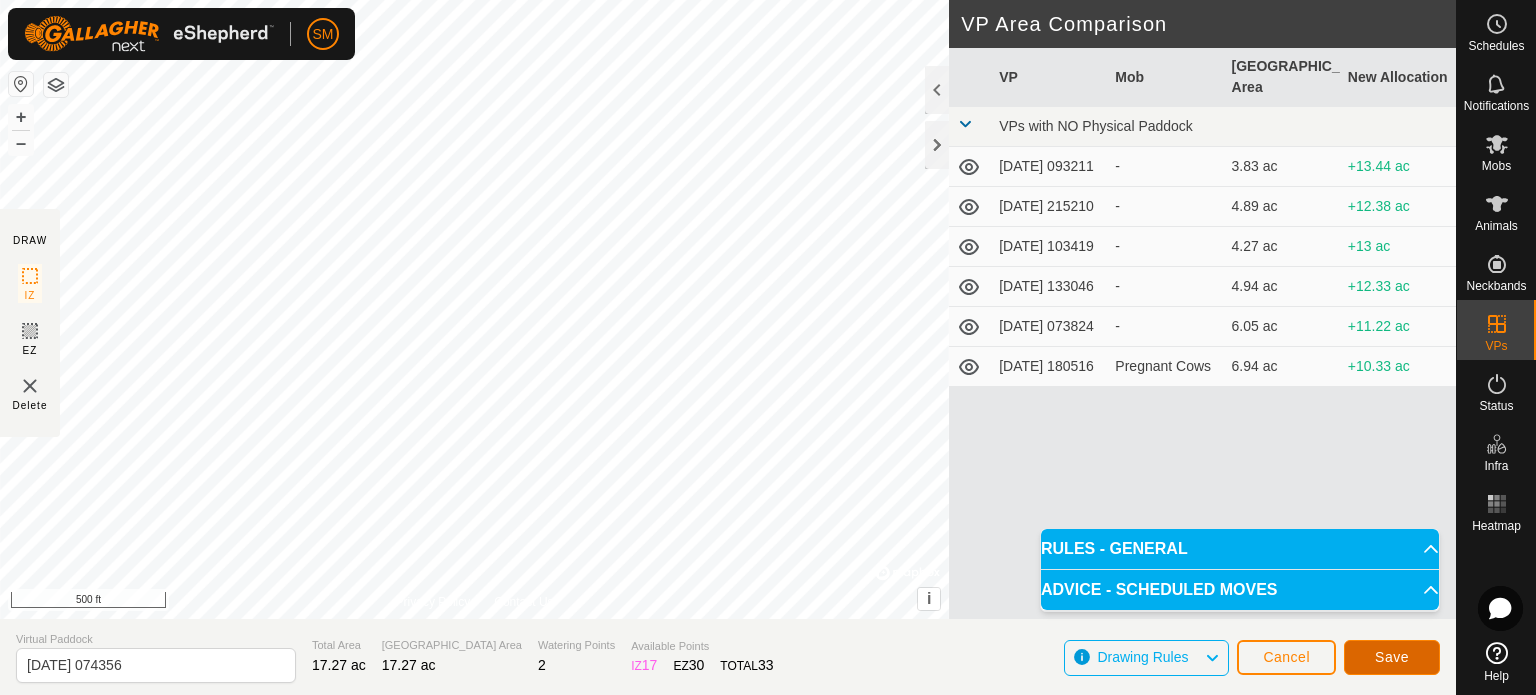 click on "Save" 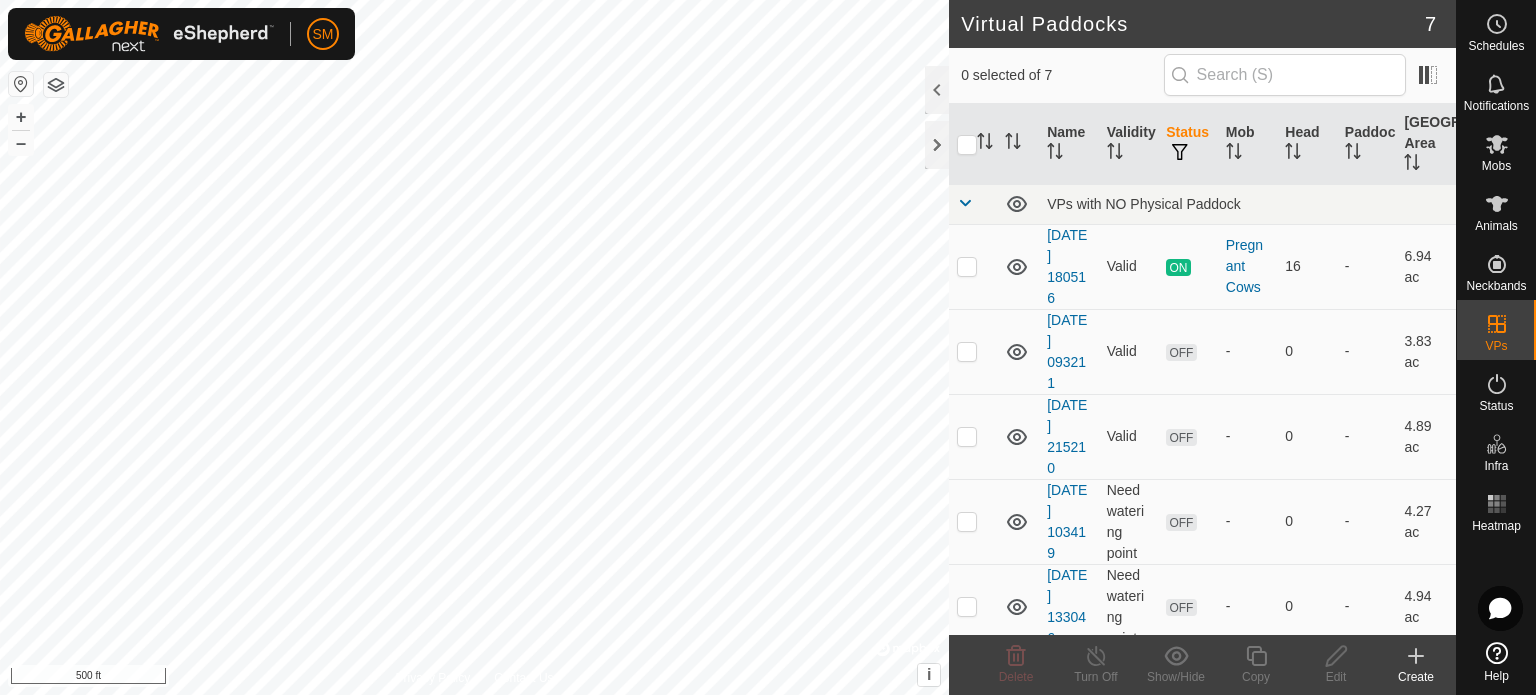 click on "Create" 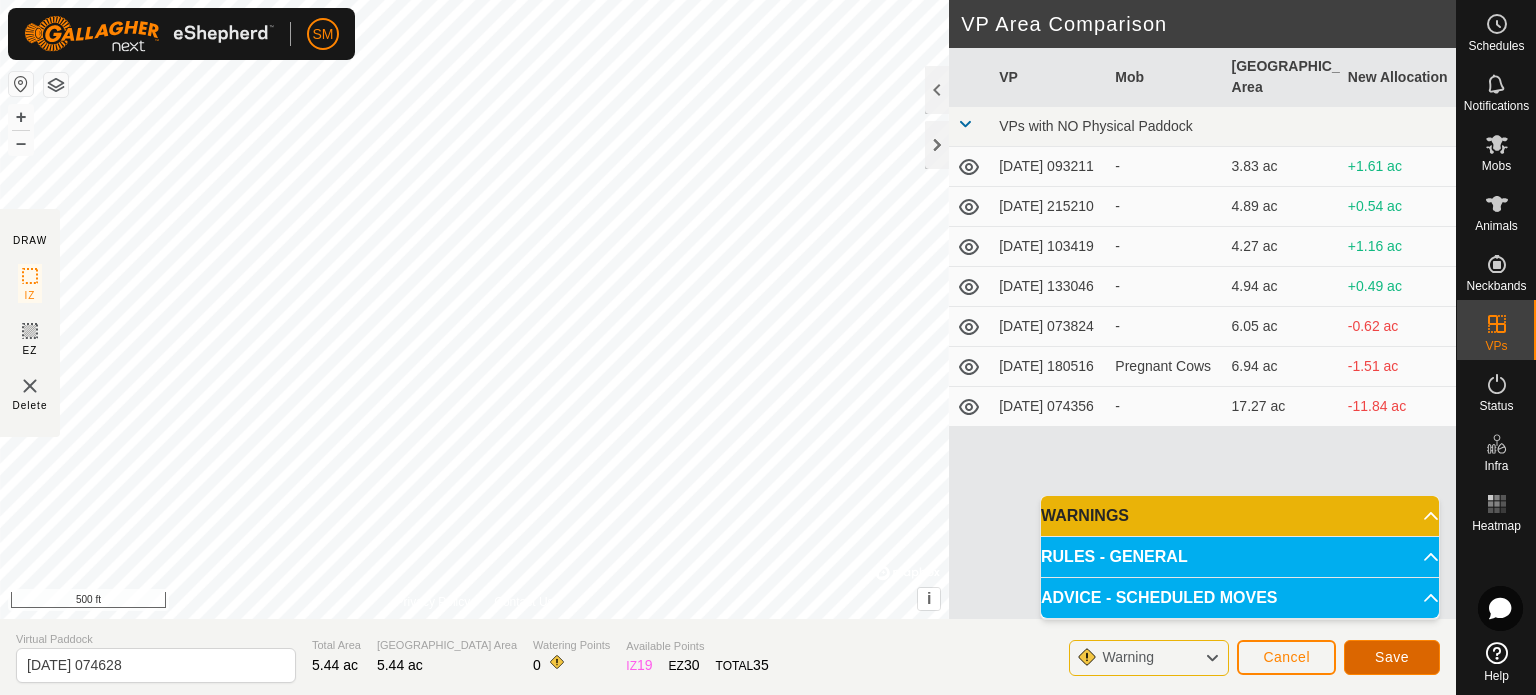 click on "Save" 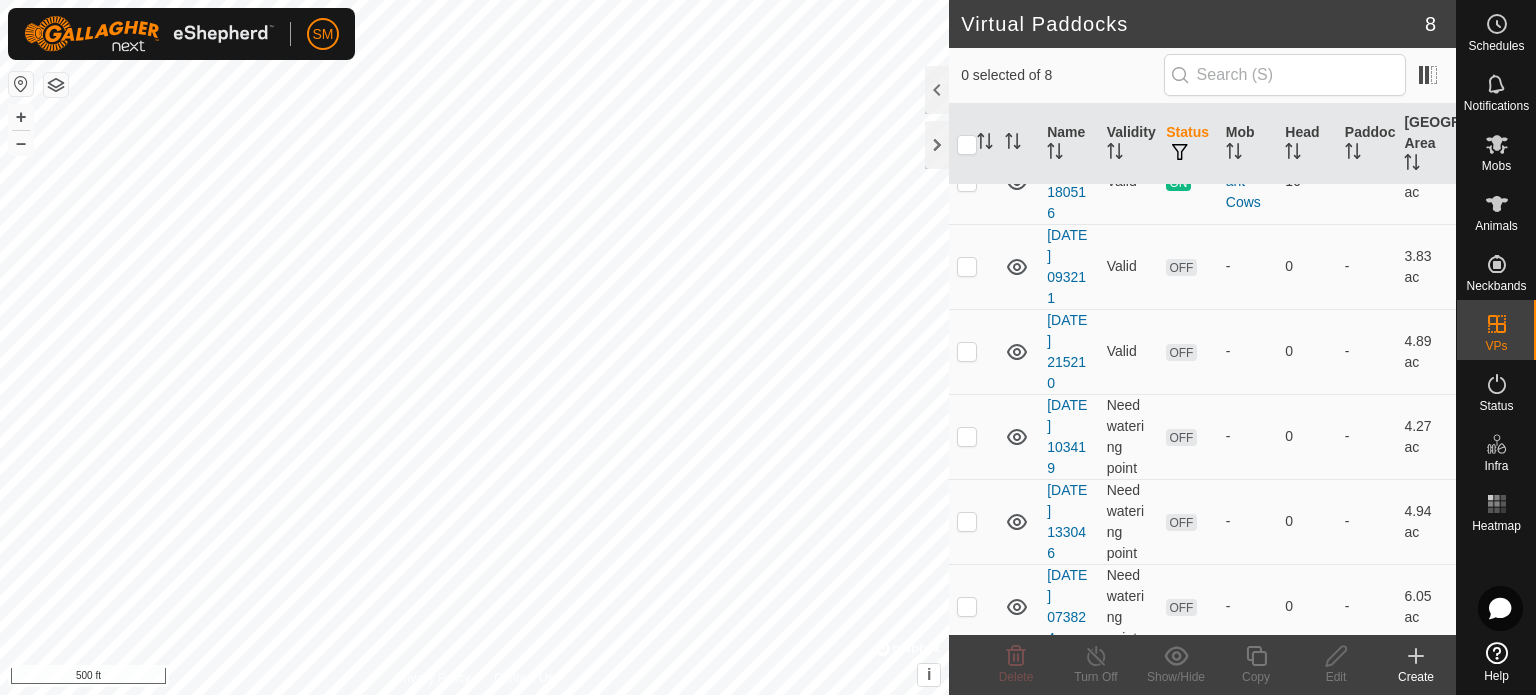 scroll, scrollTop: 0, scrollLeft: 0, axis: both 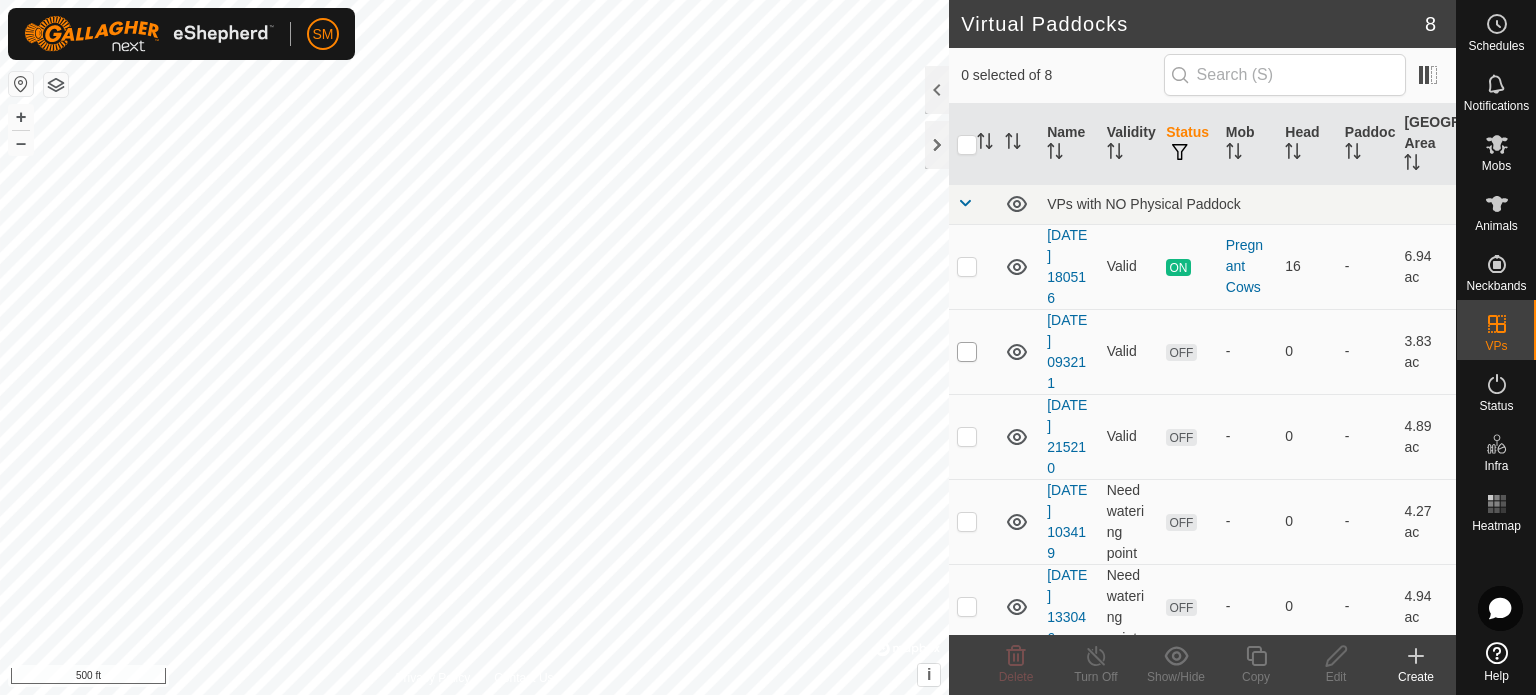 click at bounding box center [967, 352] 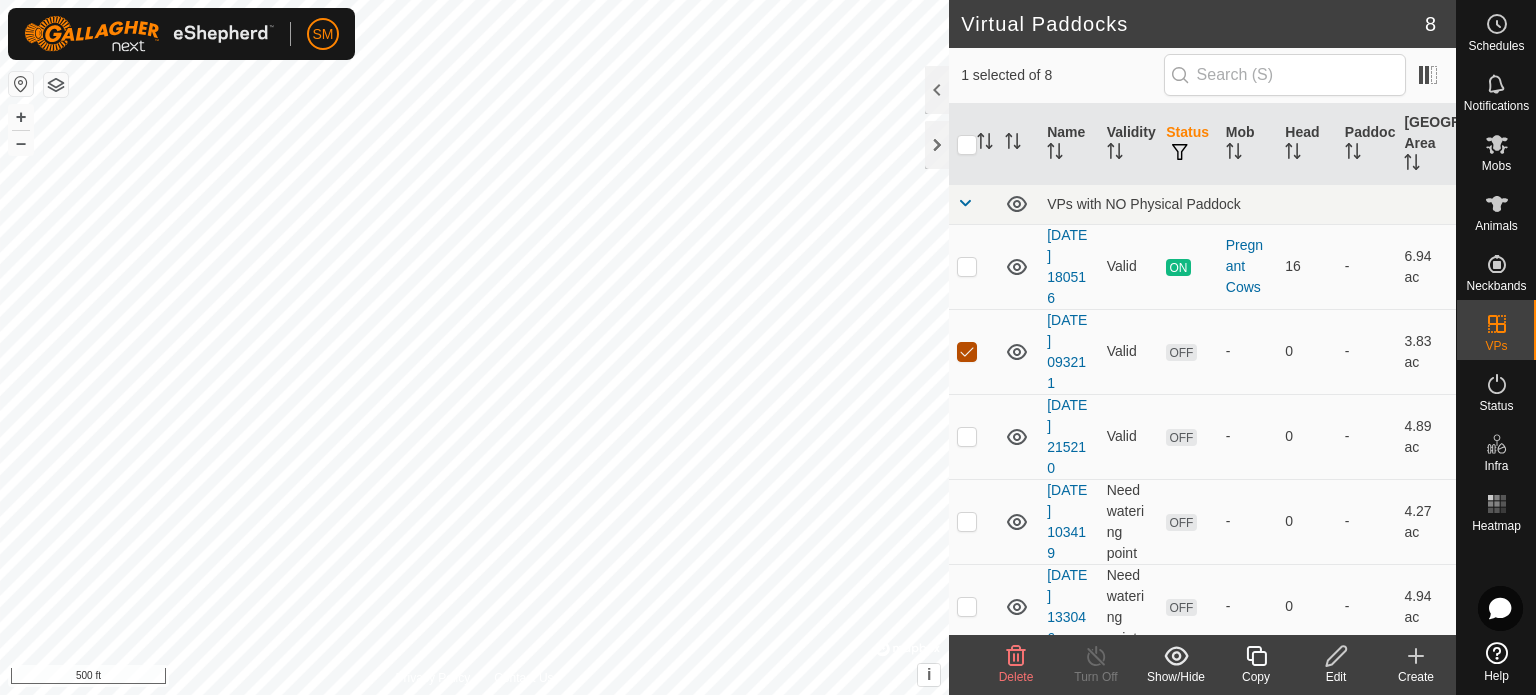 click at bounding box center [967, 352] 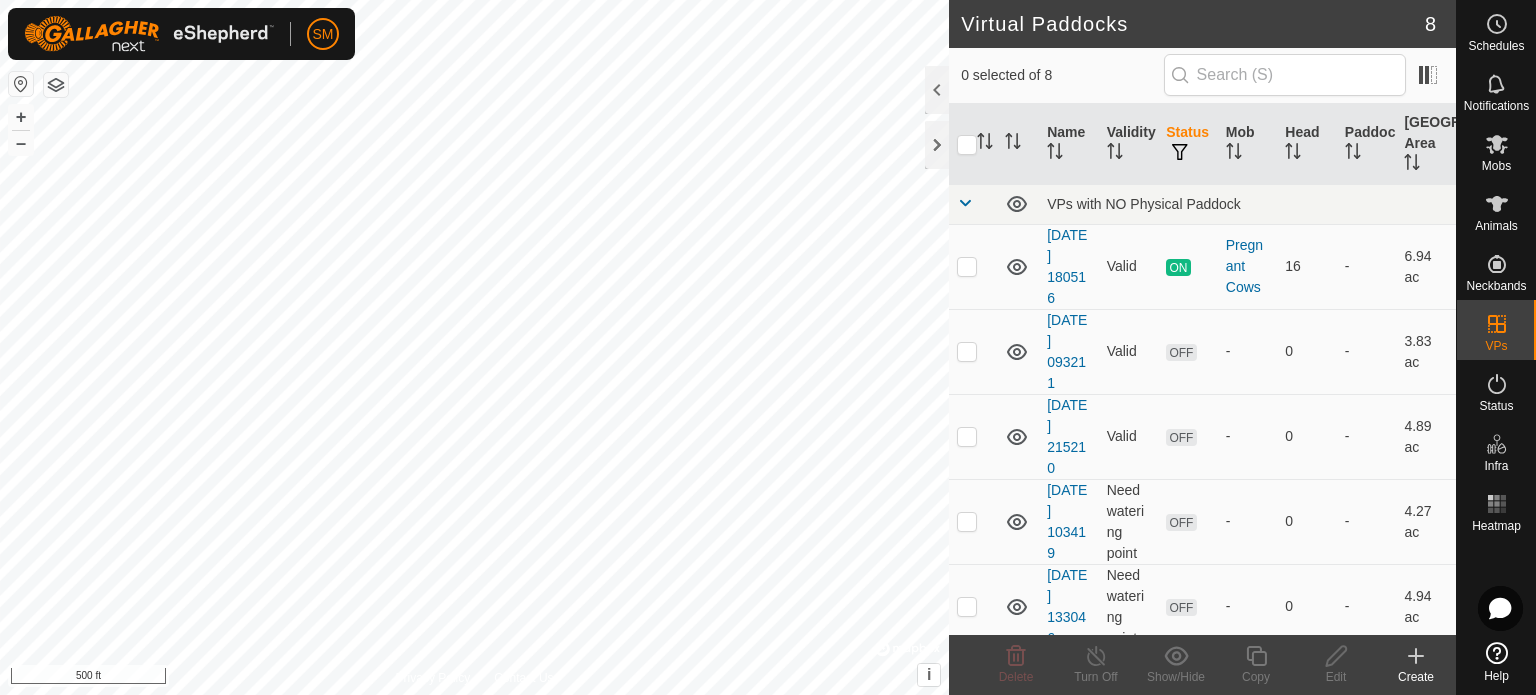 scroll, scrollTop: 267, scrollLeft: 0, axis: vertical 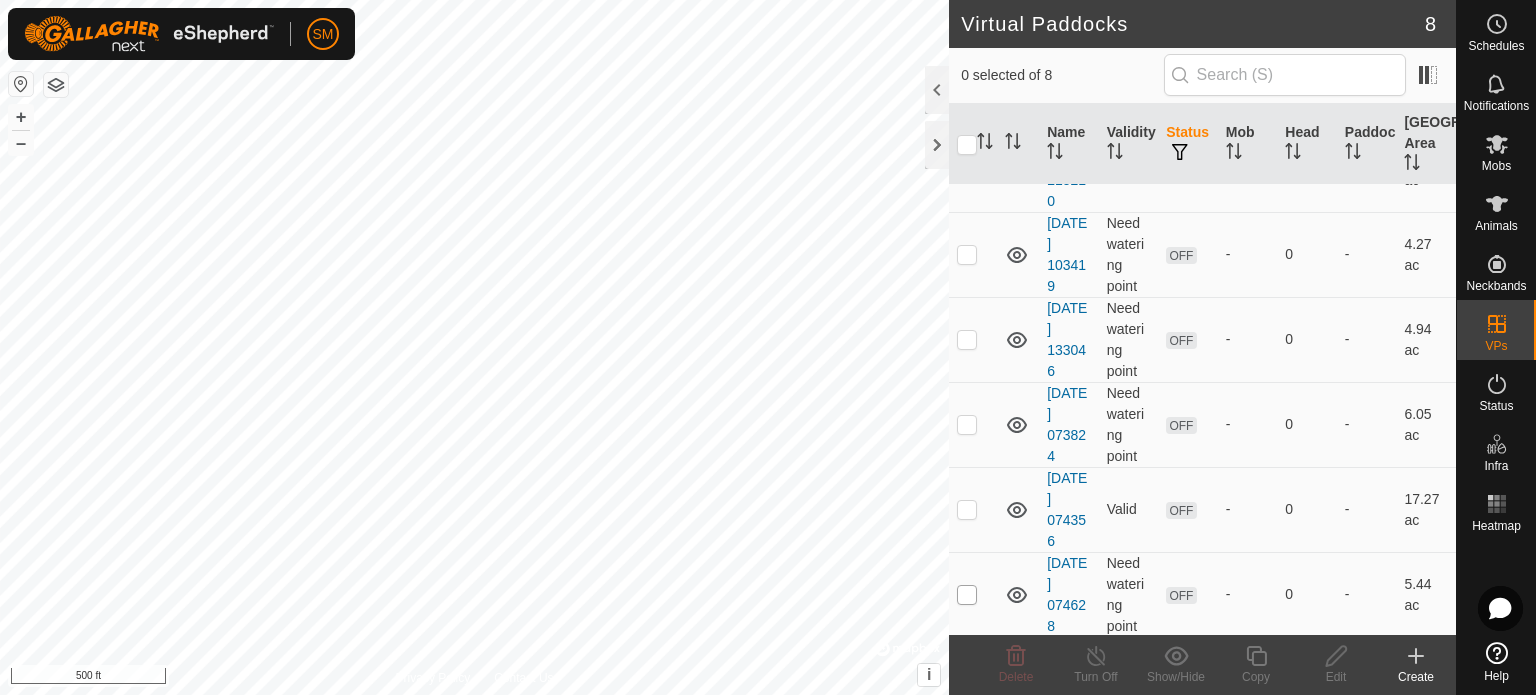 click at bounding box center [967, 595] 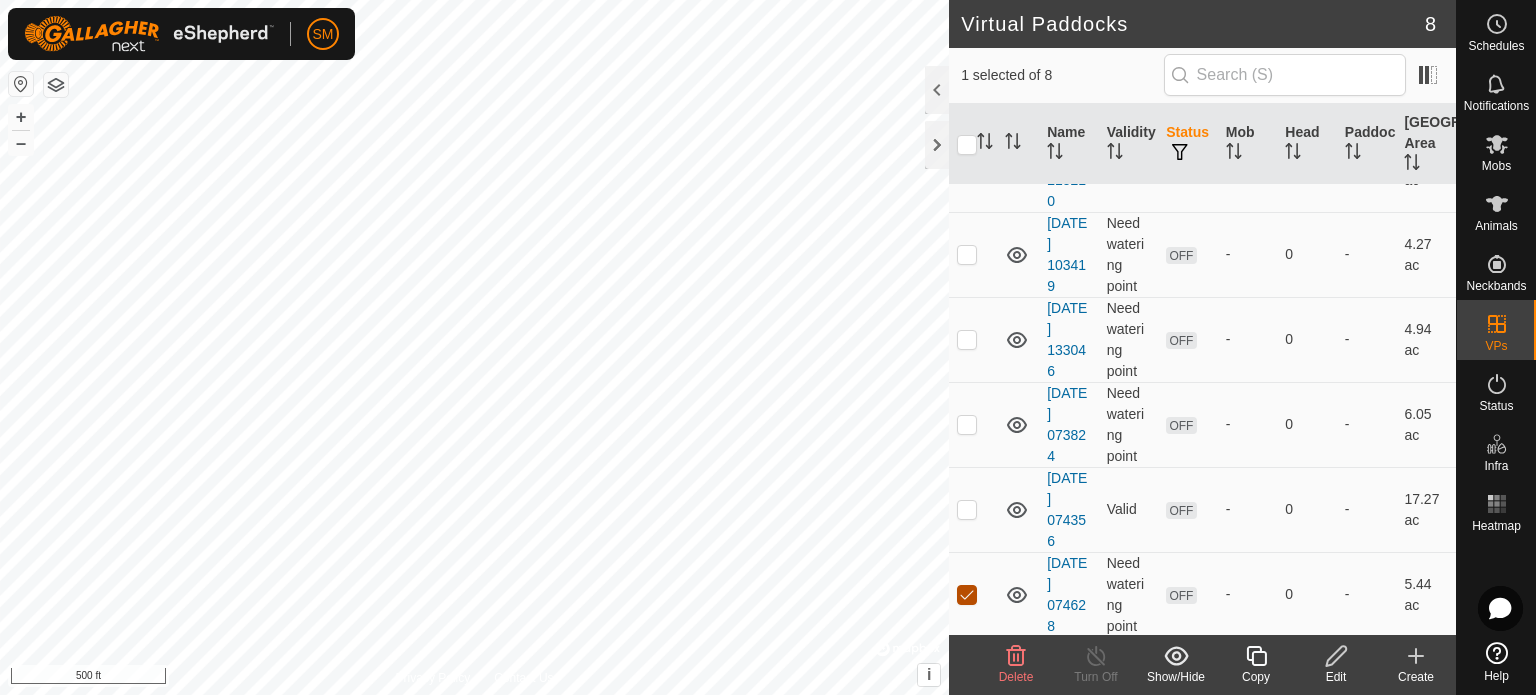 click at bounding box center [967, 595] 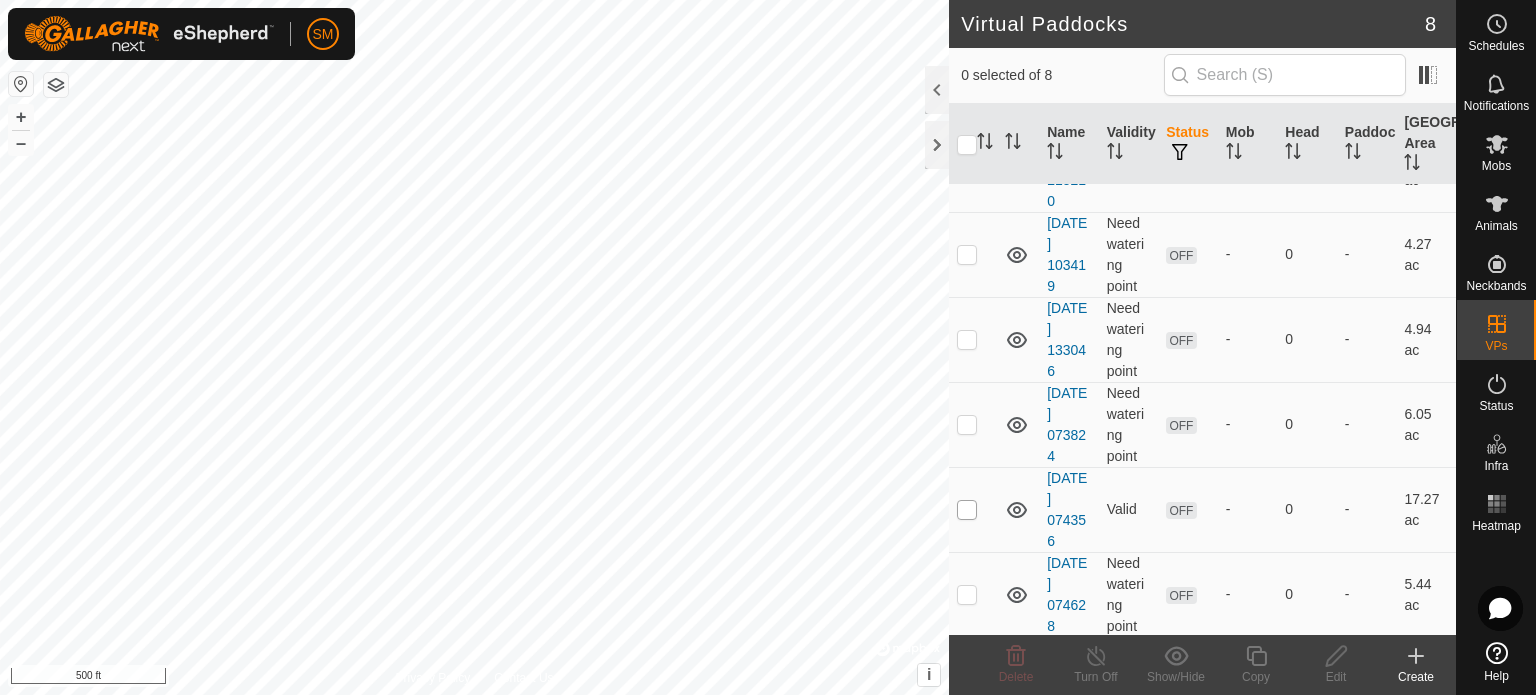 click at bounding box center [967, 510] 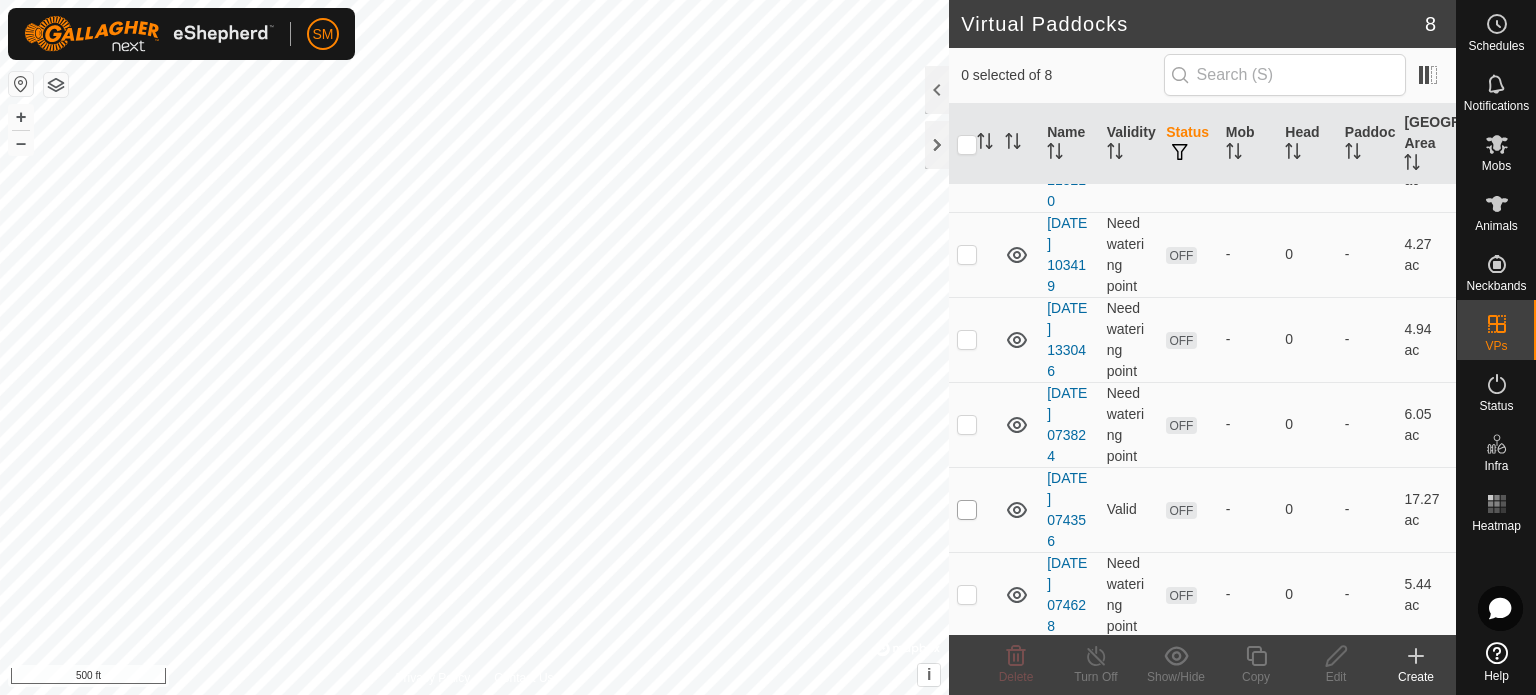 checkbox on "true" 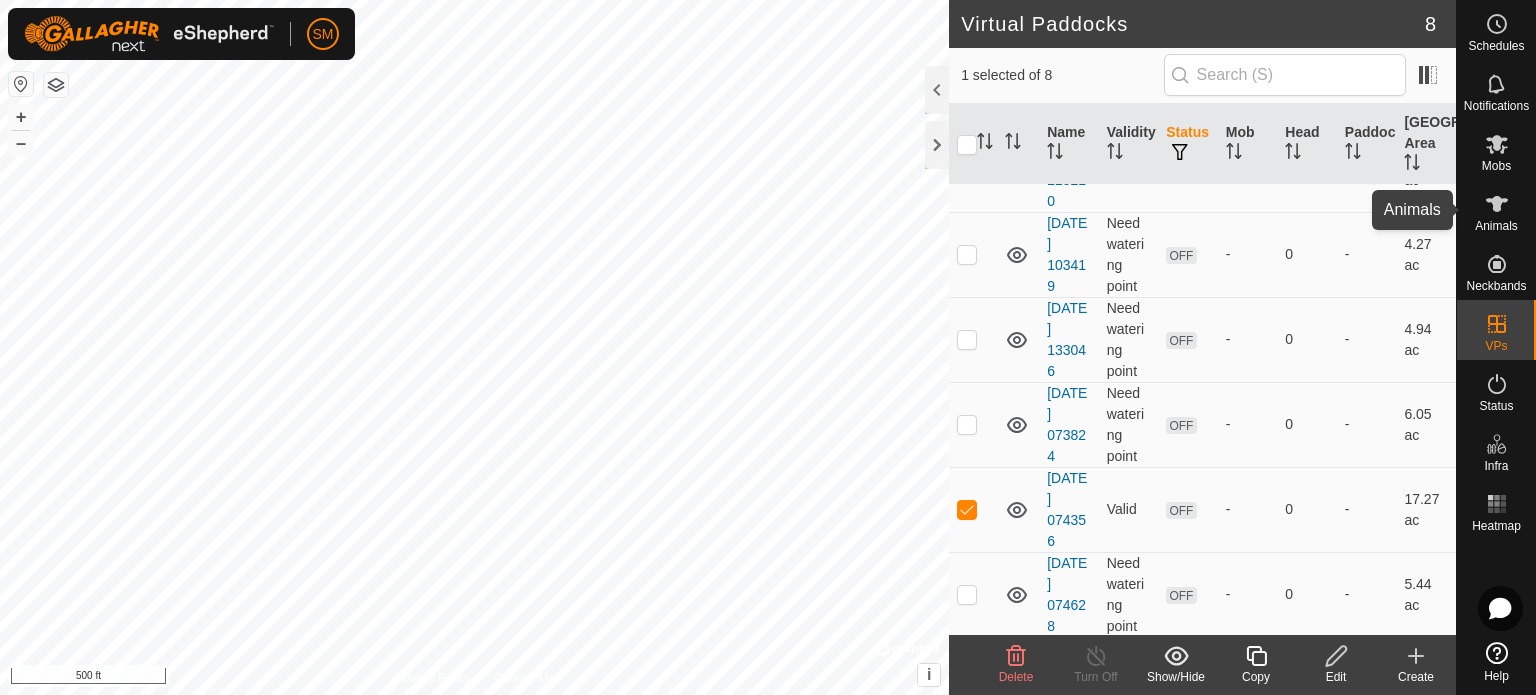 click 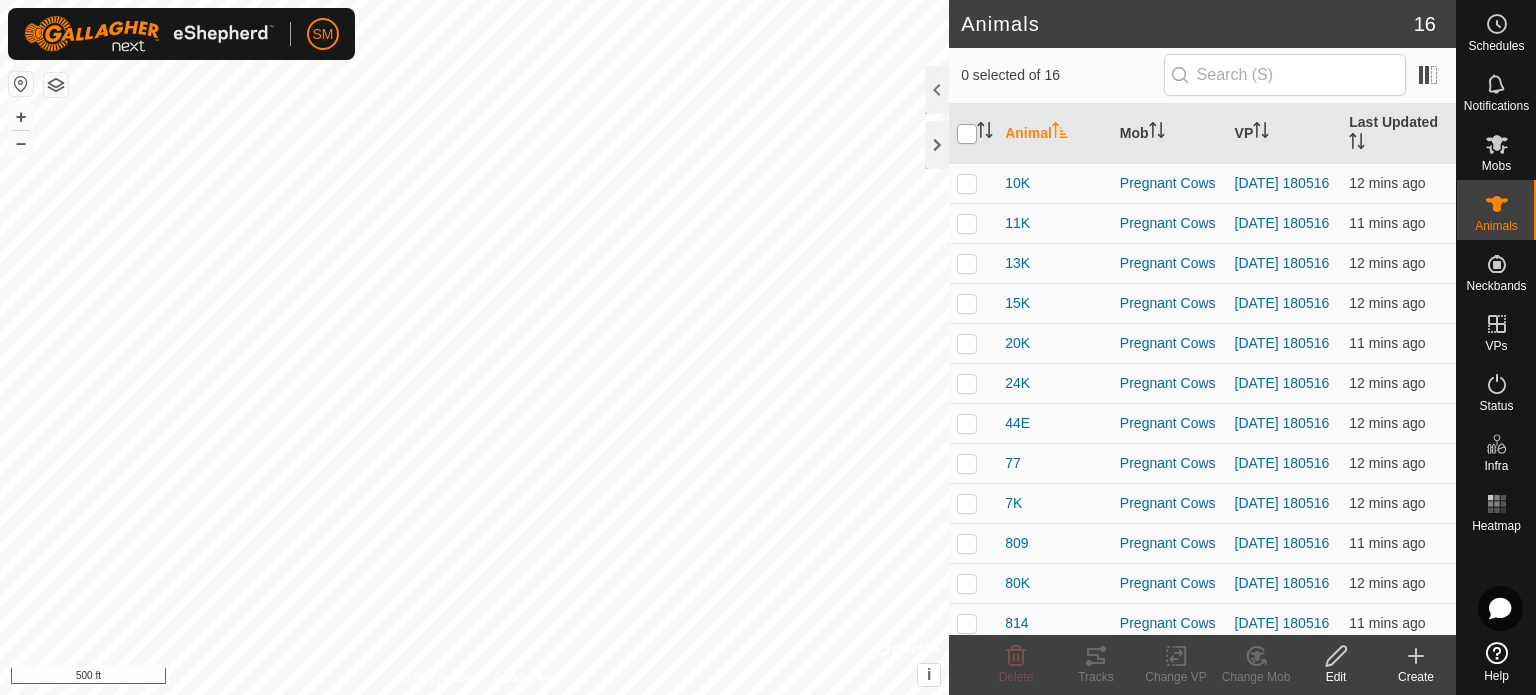 click at bounding box center [967, 134] 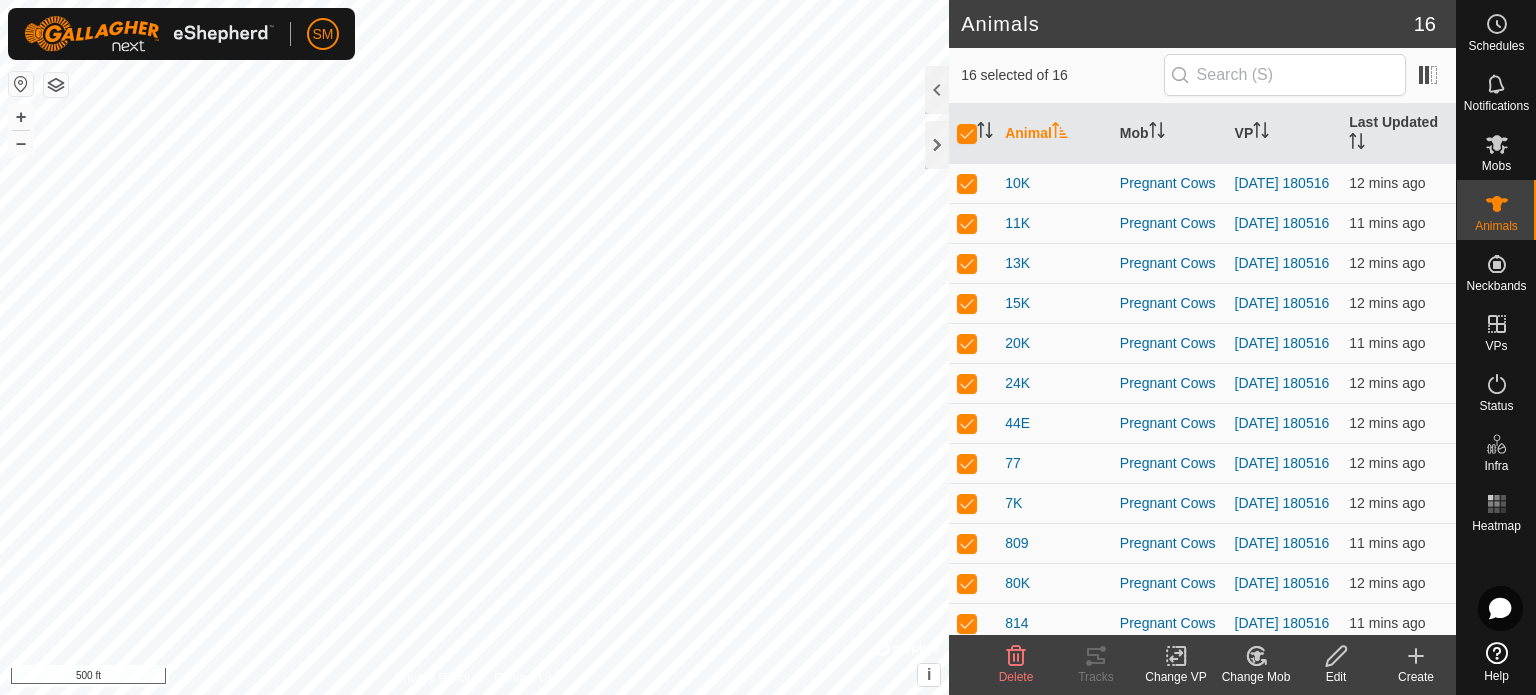 click 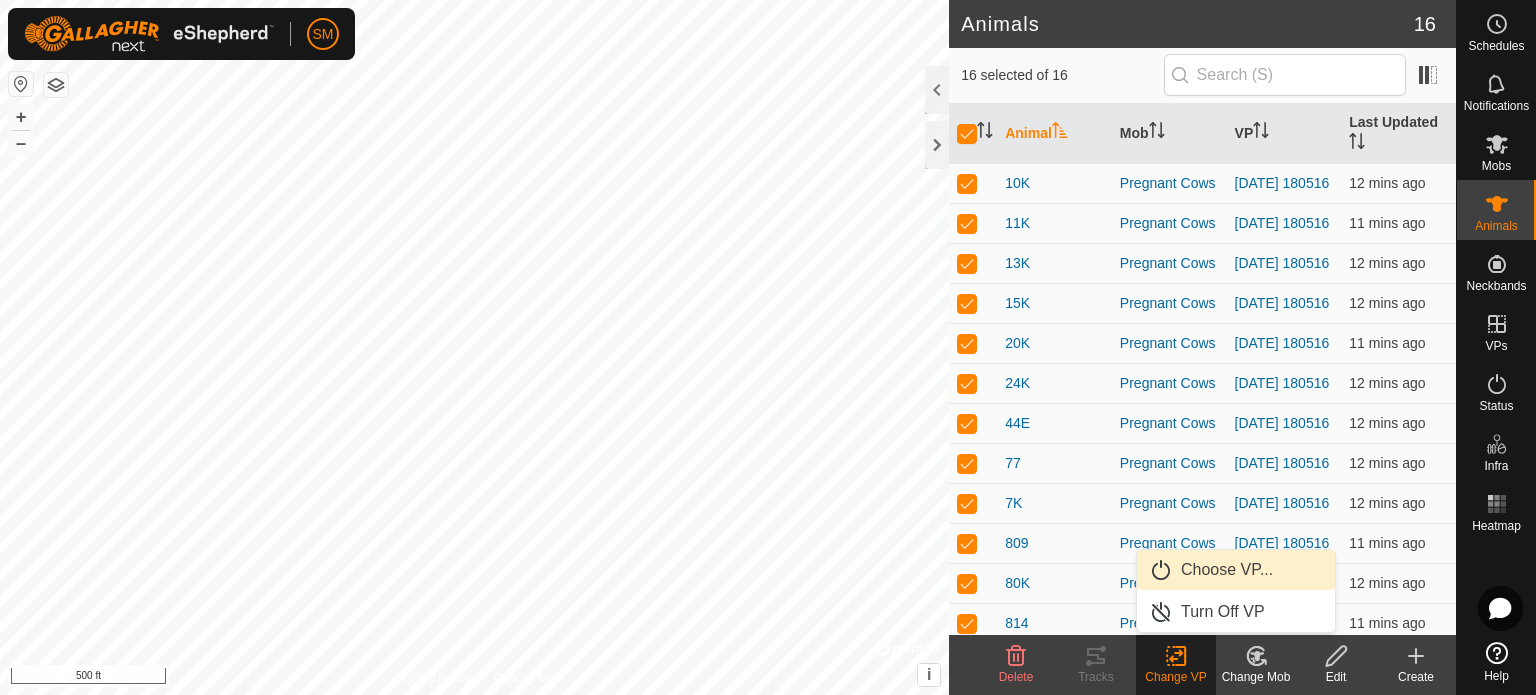 click on "Choose VP..." at bounding box center [1236, 570] 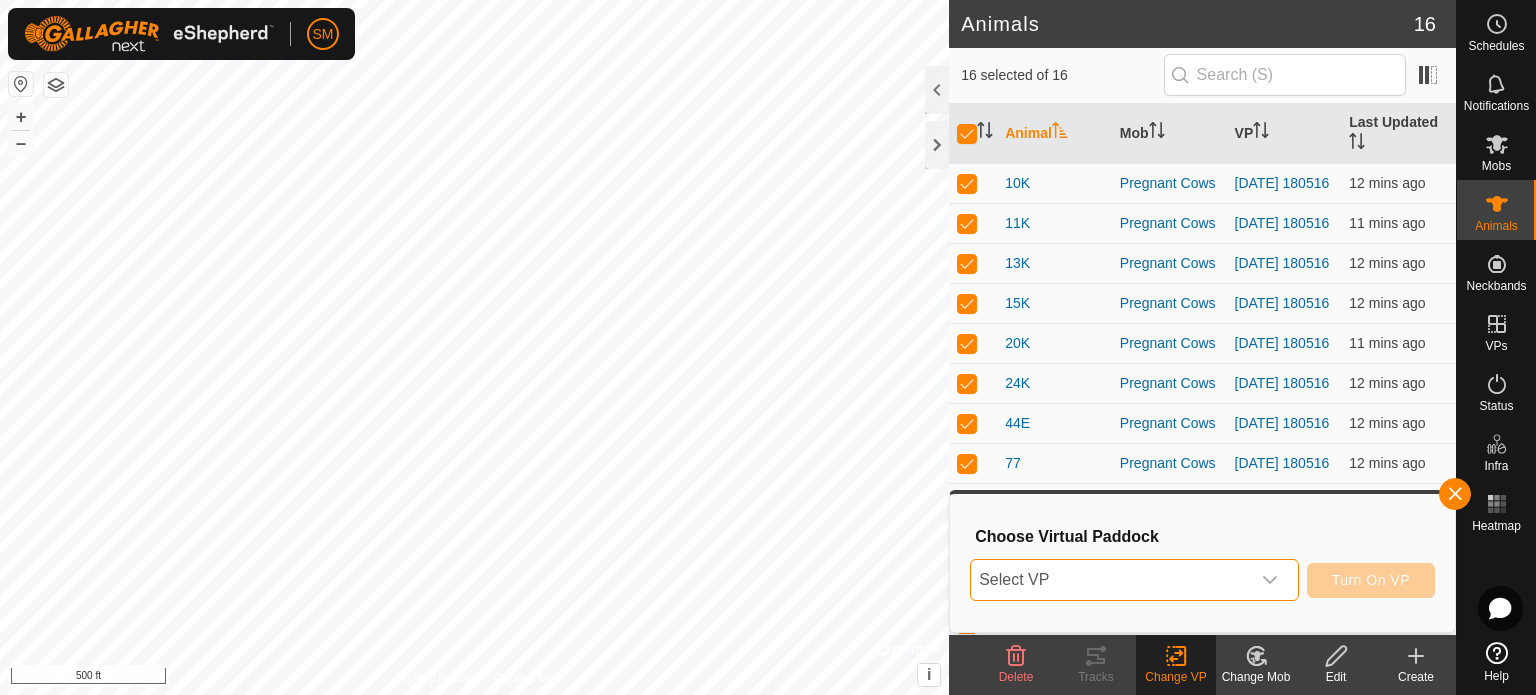 click on "Select VP" at bounding box center [1110, 580] 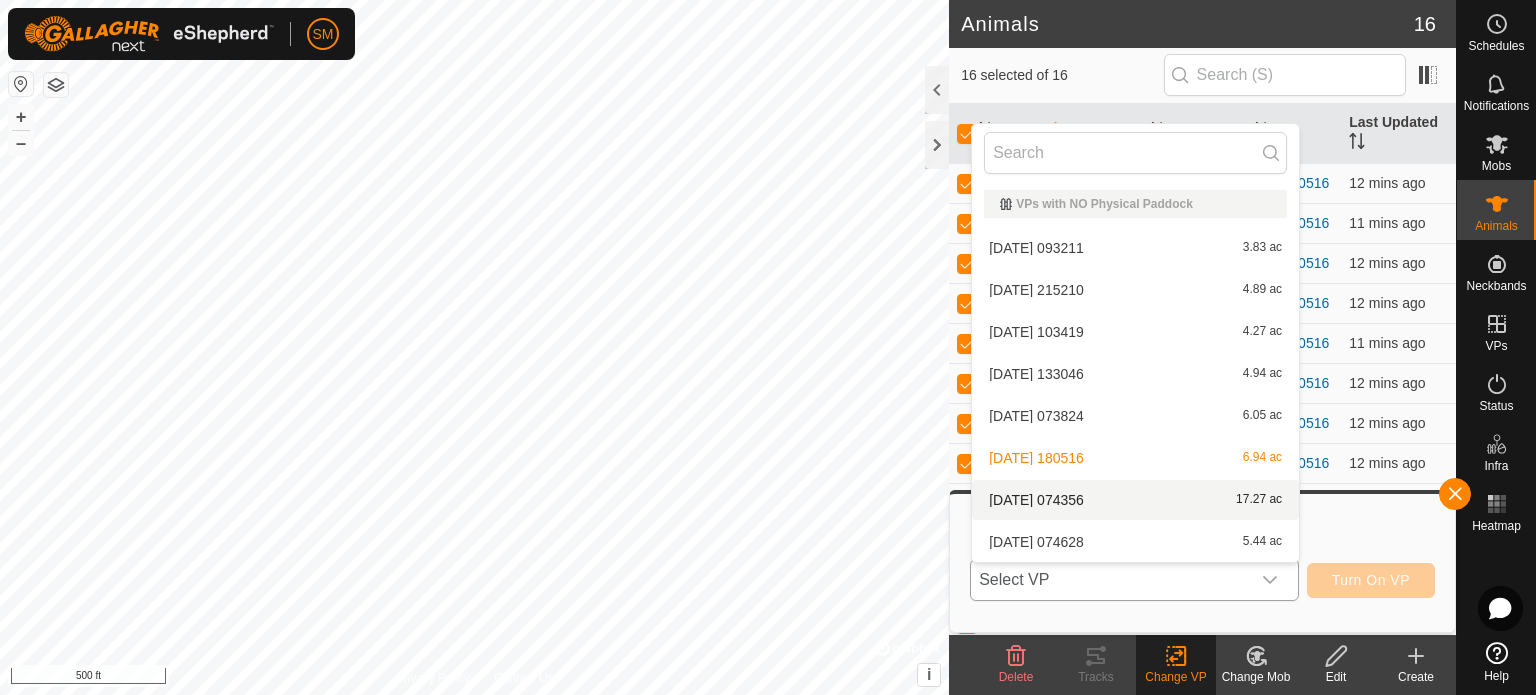 click on "[DATE] 074356  17.27 ac" at bounding box center [1135, 500] 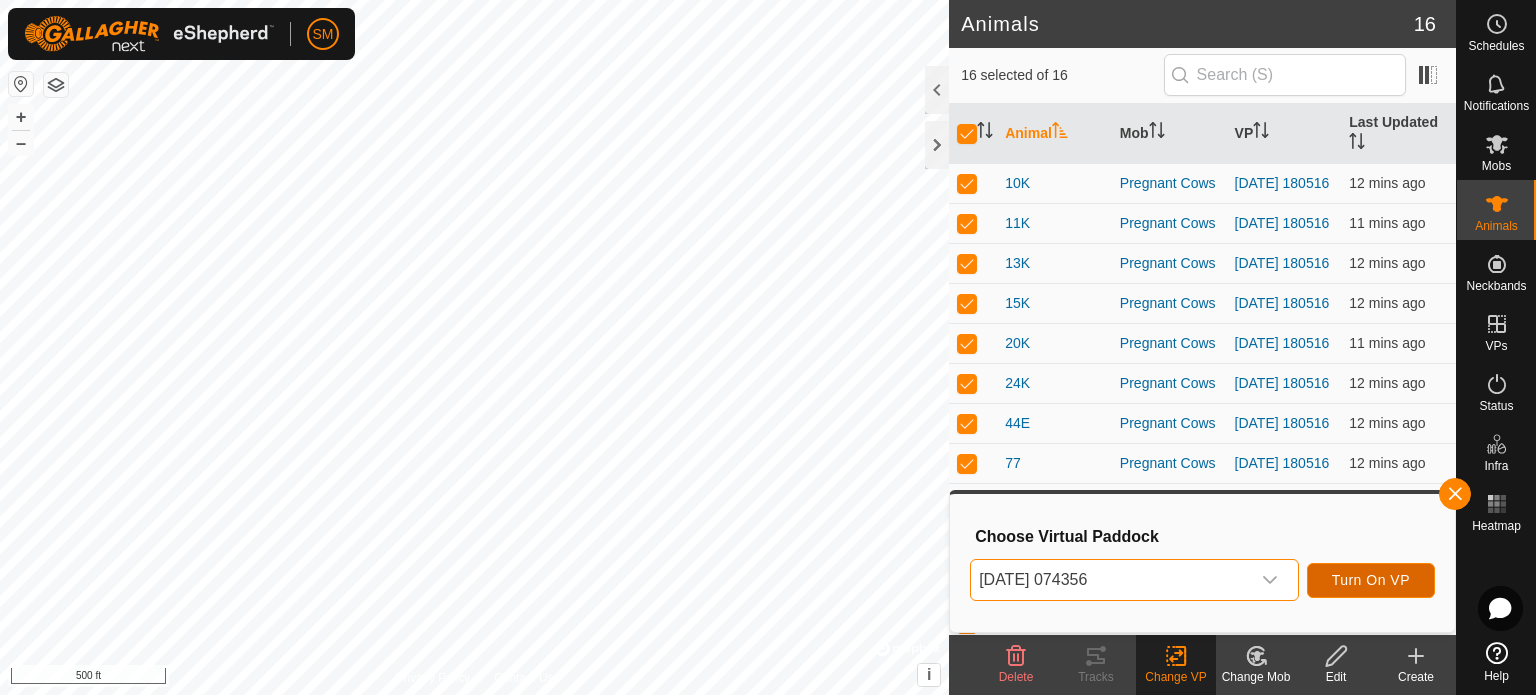 click on "Turn On VP" at bounding box center [1371, 580] 